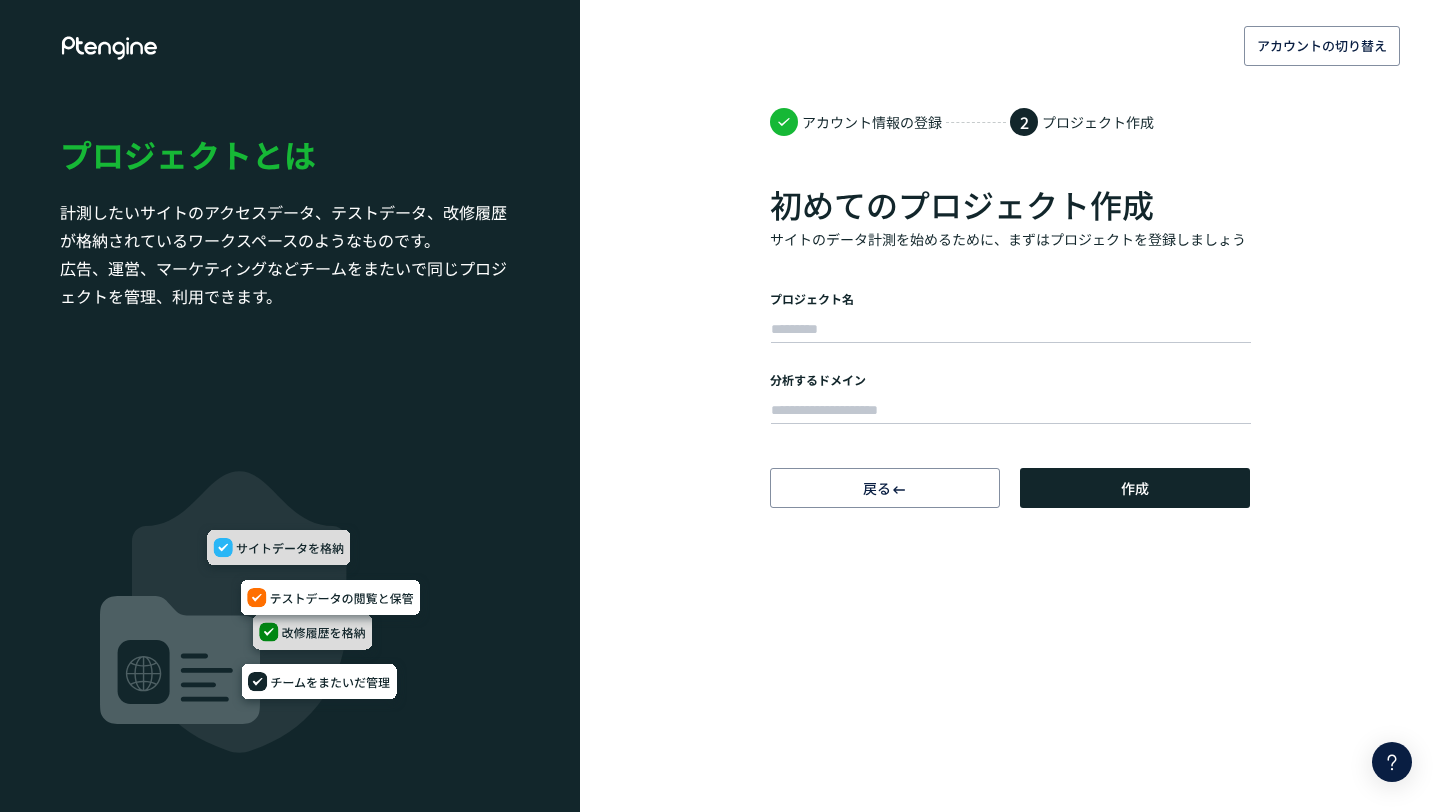 scroll, scrollTop: 0, scrollLeft: 0, axis: both 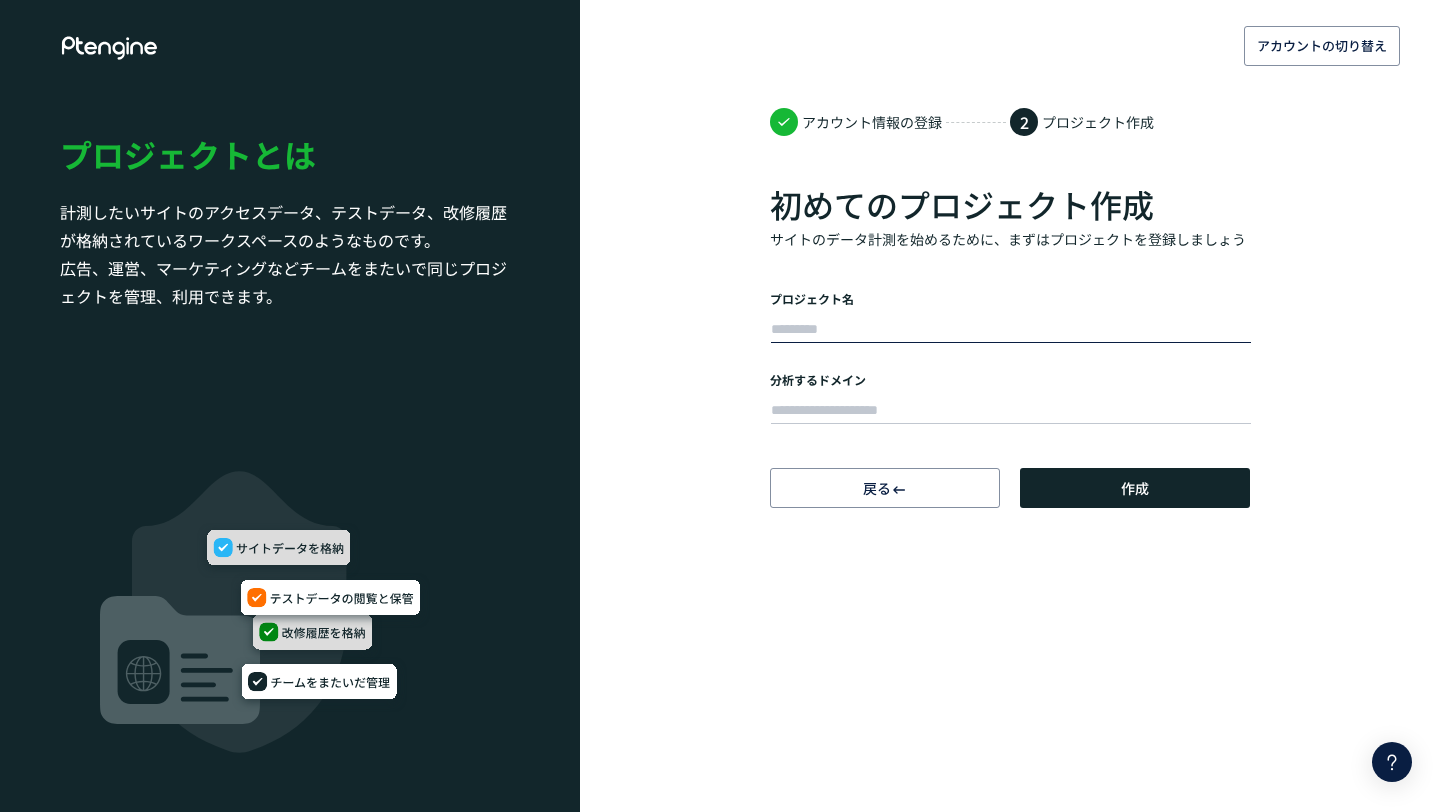 click on "アカウントの切り替え アカウント情報の登録 2 プロジェクト作成 初めてのプロジェクト作成 サイトのデータ計測を始めるために、まずはプロジェクトを登録しましょう プロジェクト名 分析するドメイン 戻る 2/2 作成 プロジェクトとは 計測したいサイトのアクセスデータ、テストデータ、改修履歴が格納されているワークスペースのようなものです。 広告、運営、マーケティングなどチームをまたいで同じプロジェクトを管理、利用できます。" 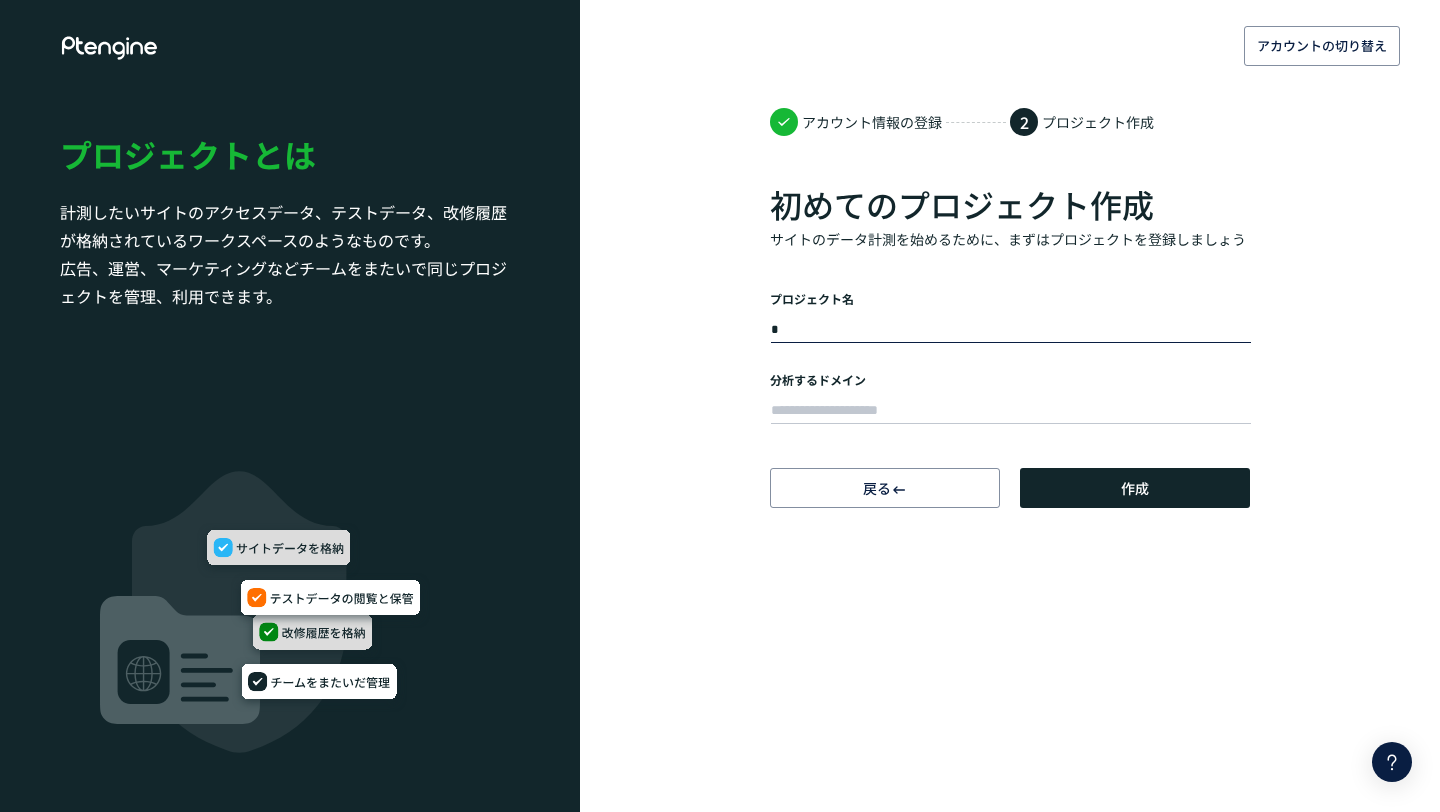type on "*" 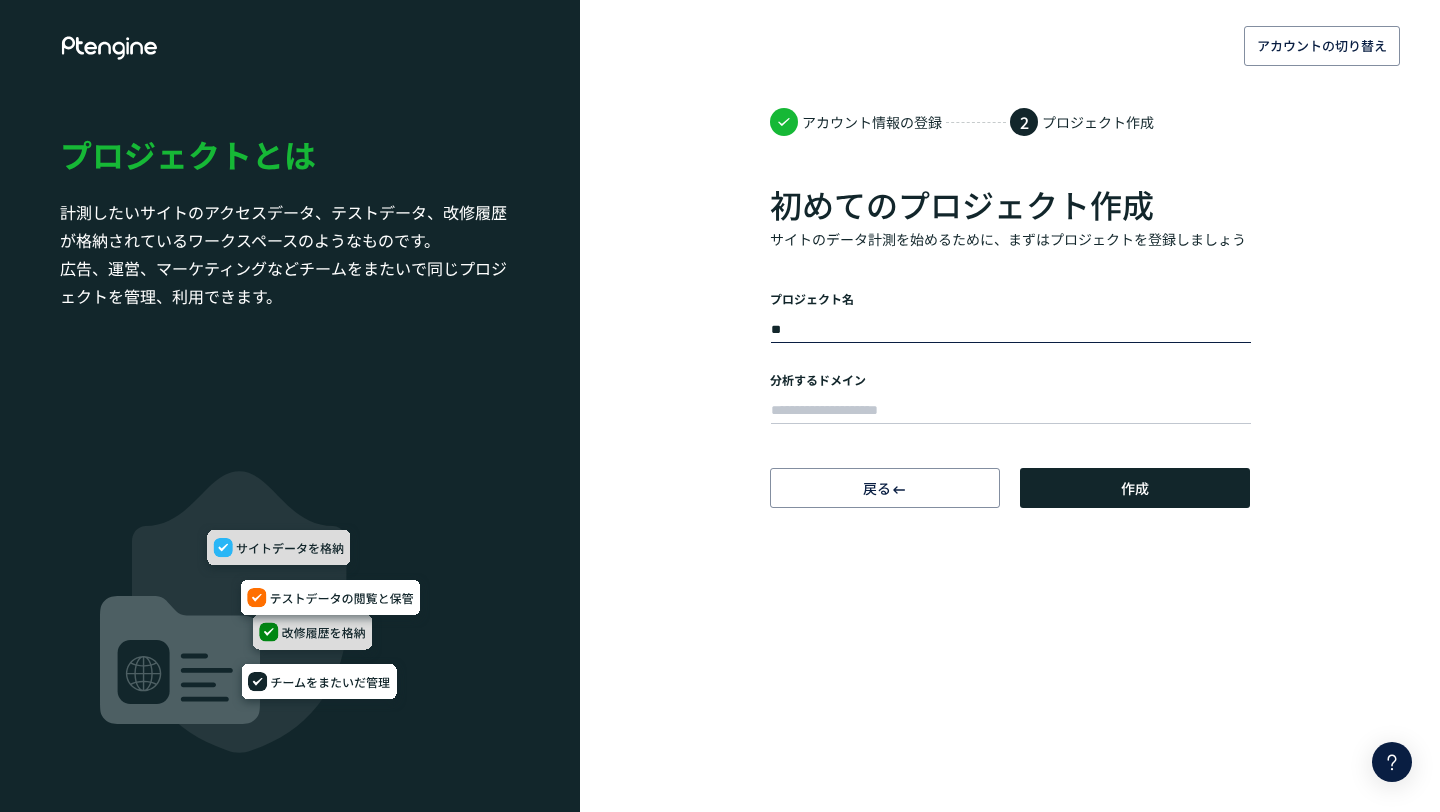 type on "*" 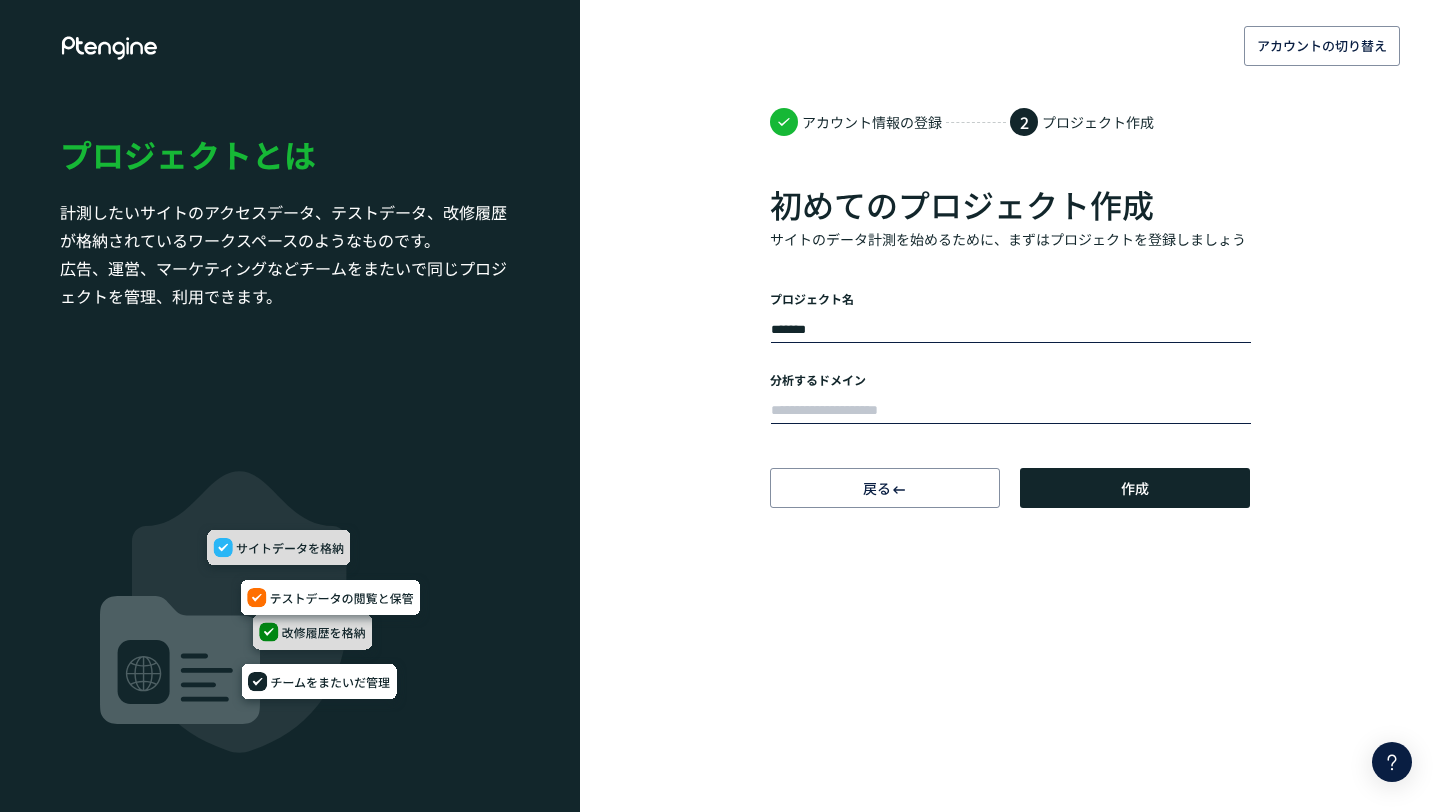 type on "*******" 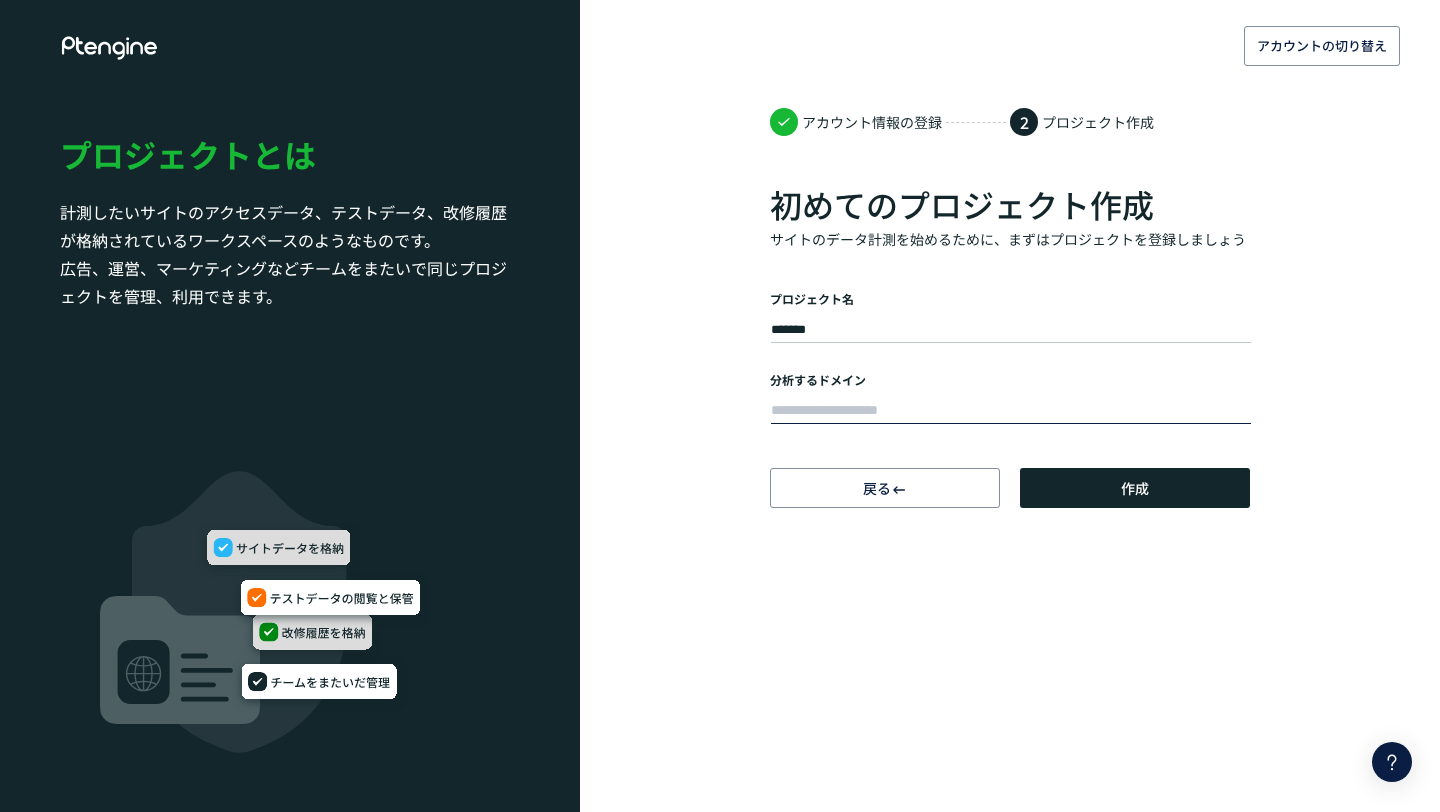 paste on "**********" 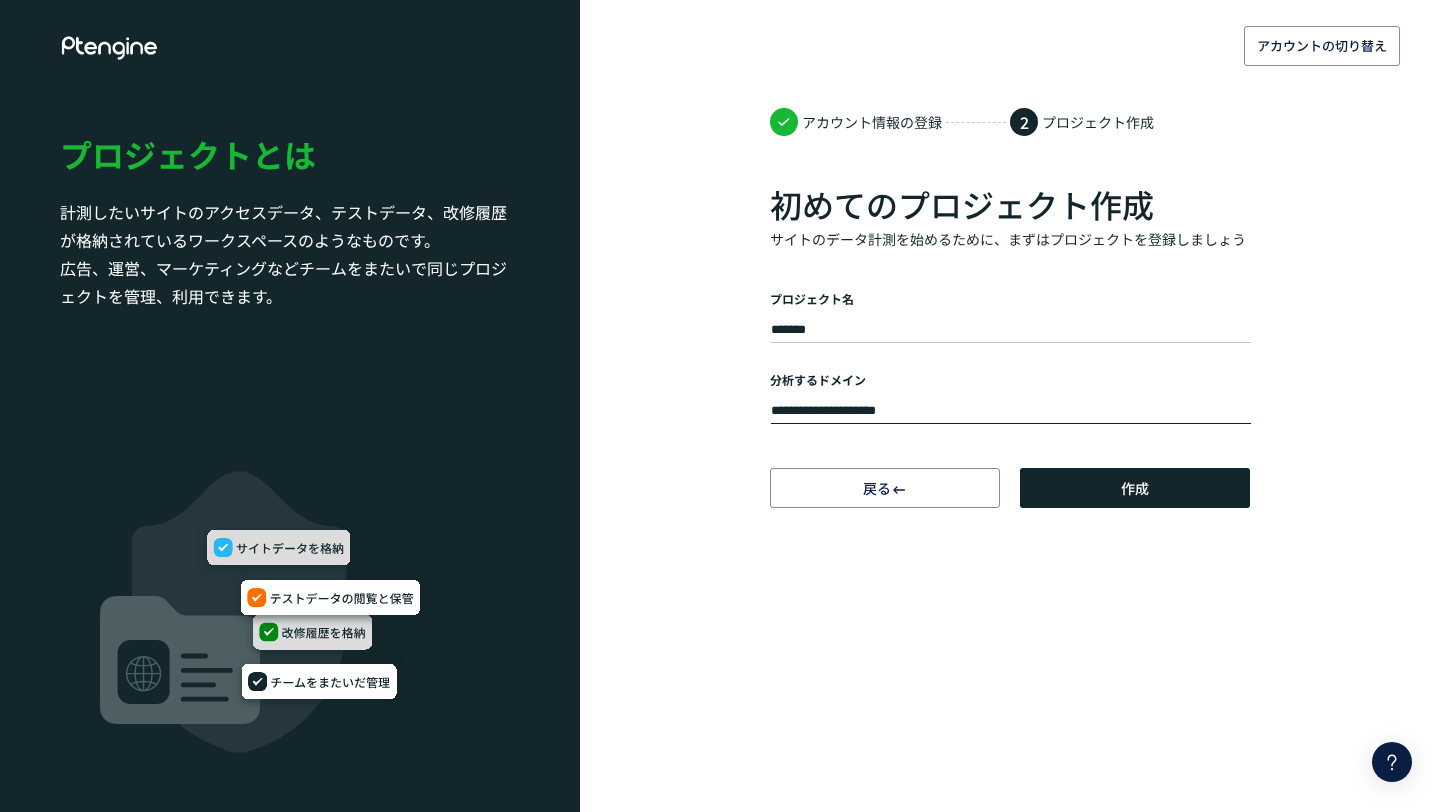 type on "**********" 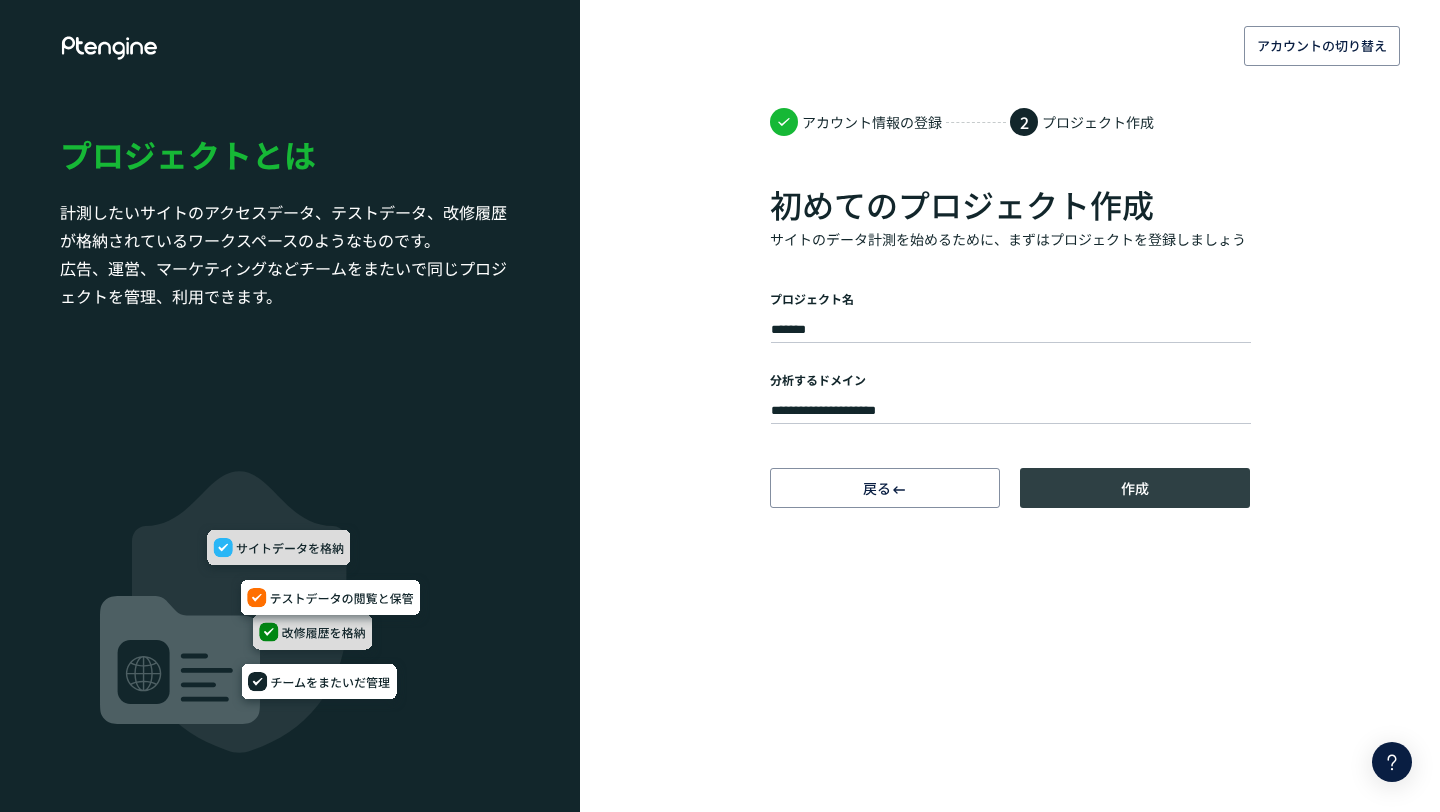 click on "作成" at bounding box center [1135, 488] 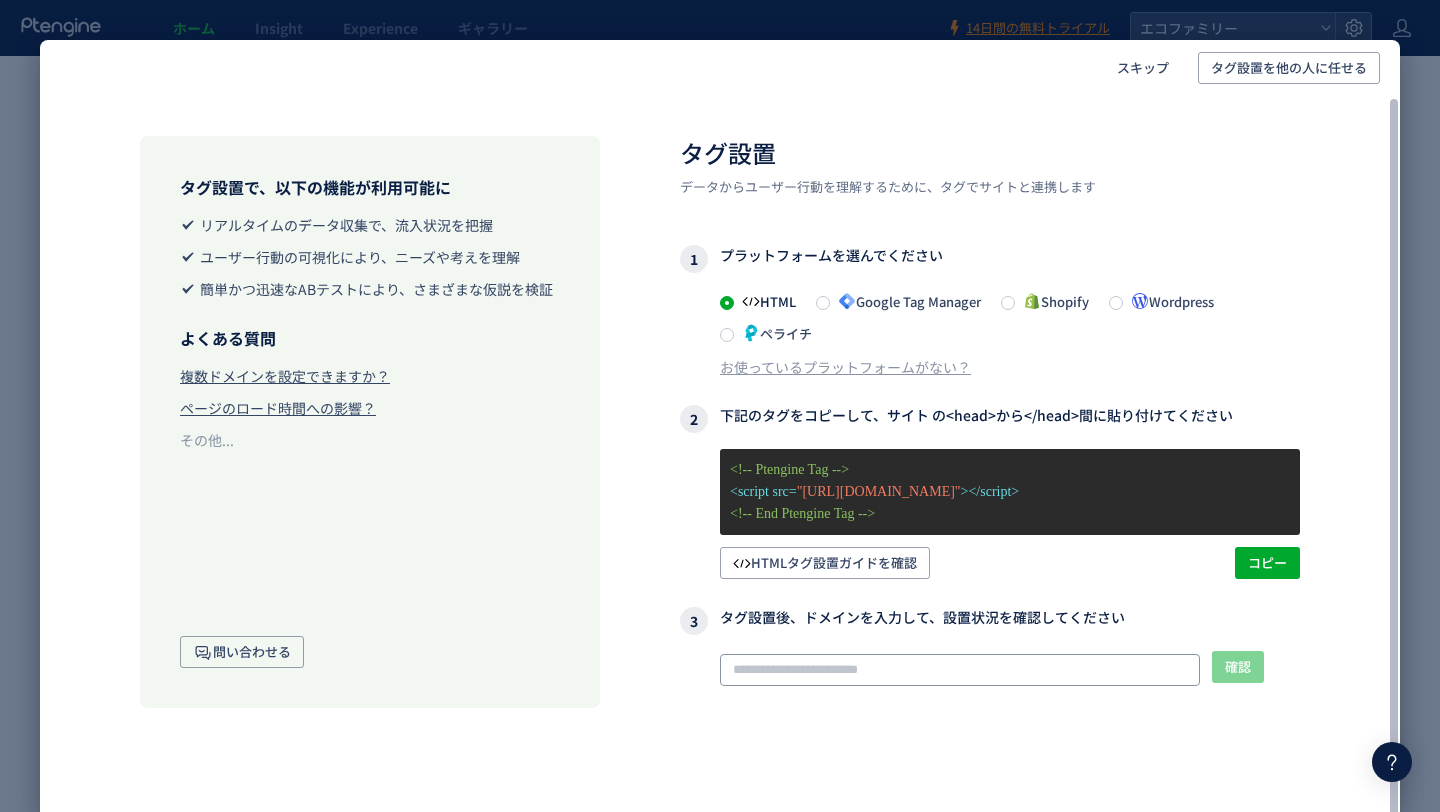 click 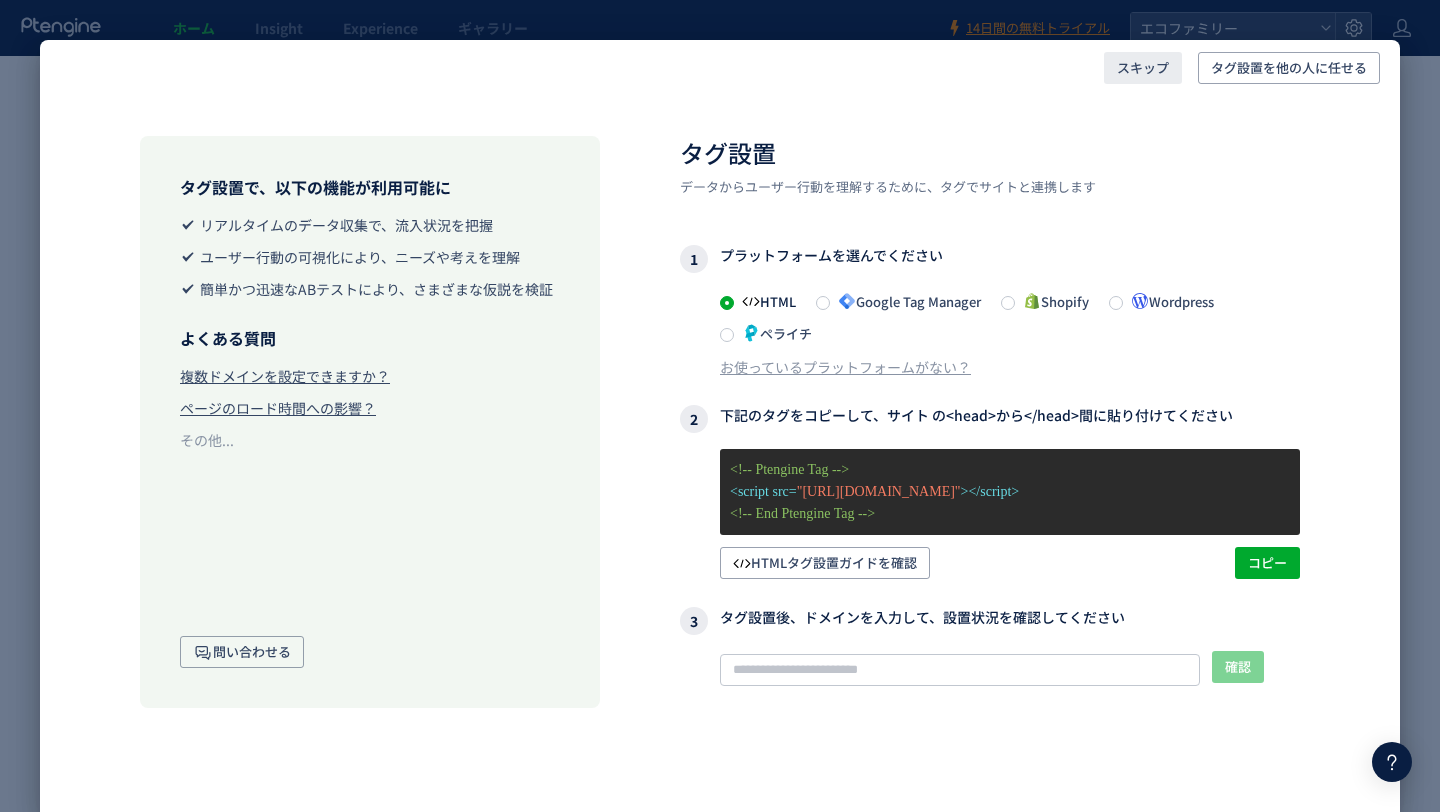 click on "スキップ" at bounding box center (1143, 68) 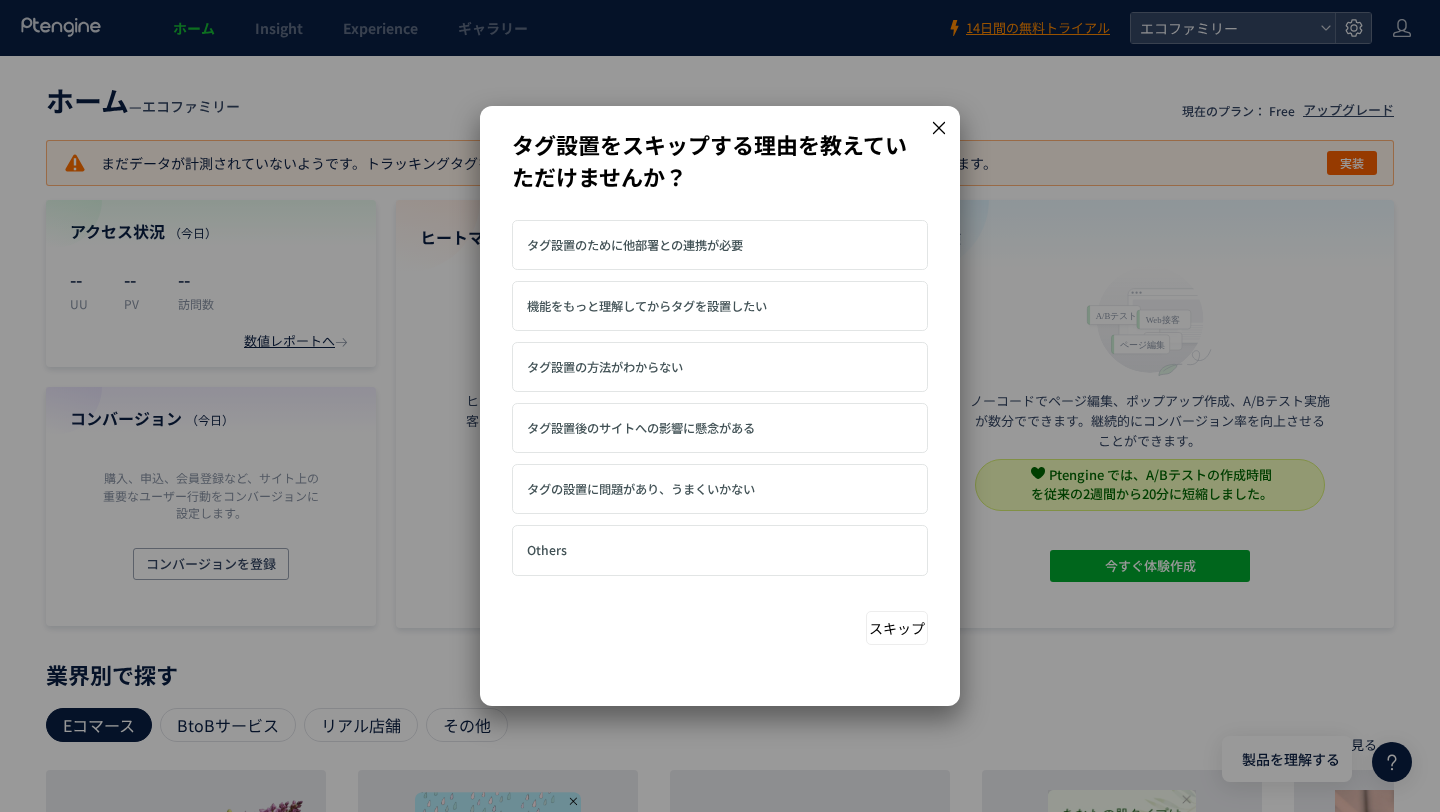 click 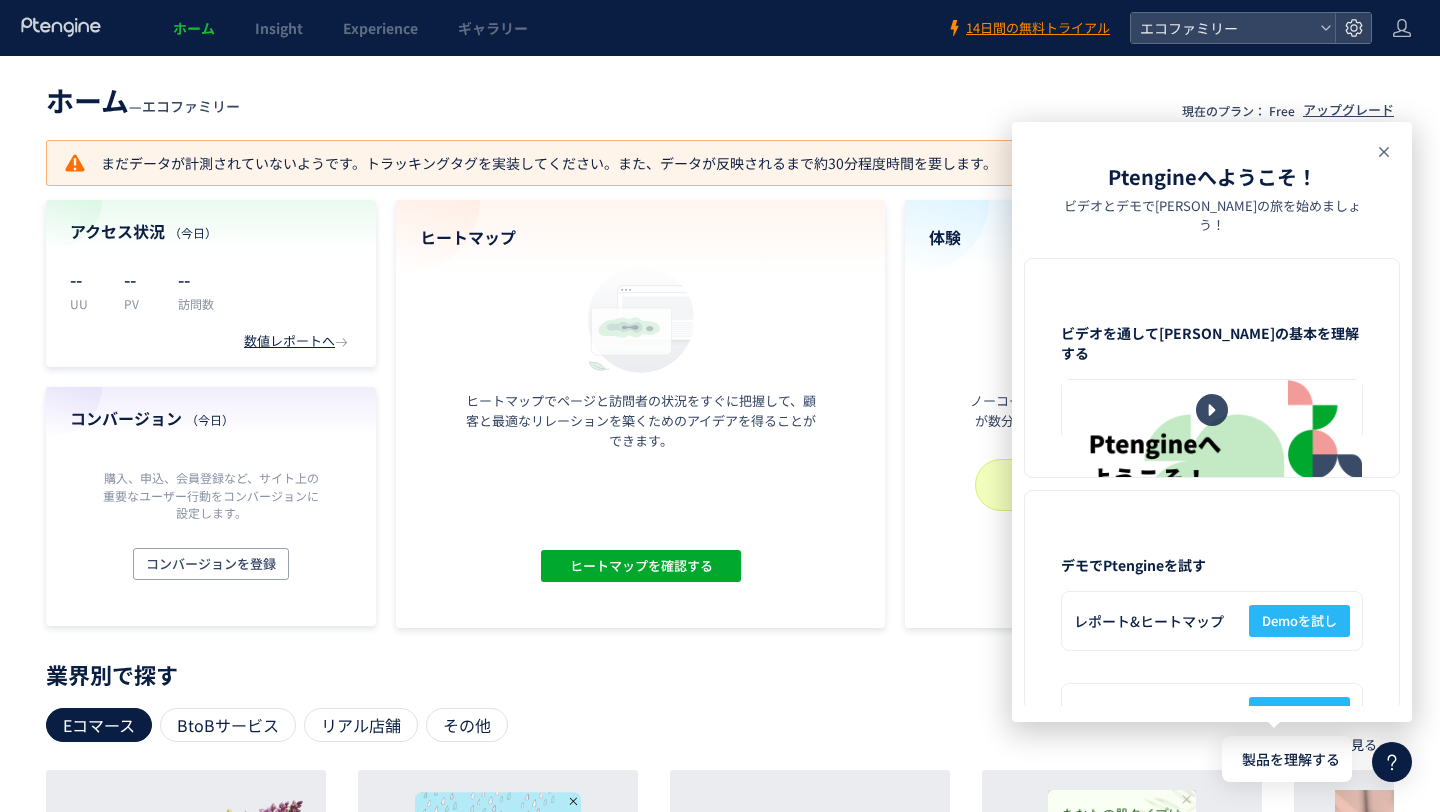 click 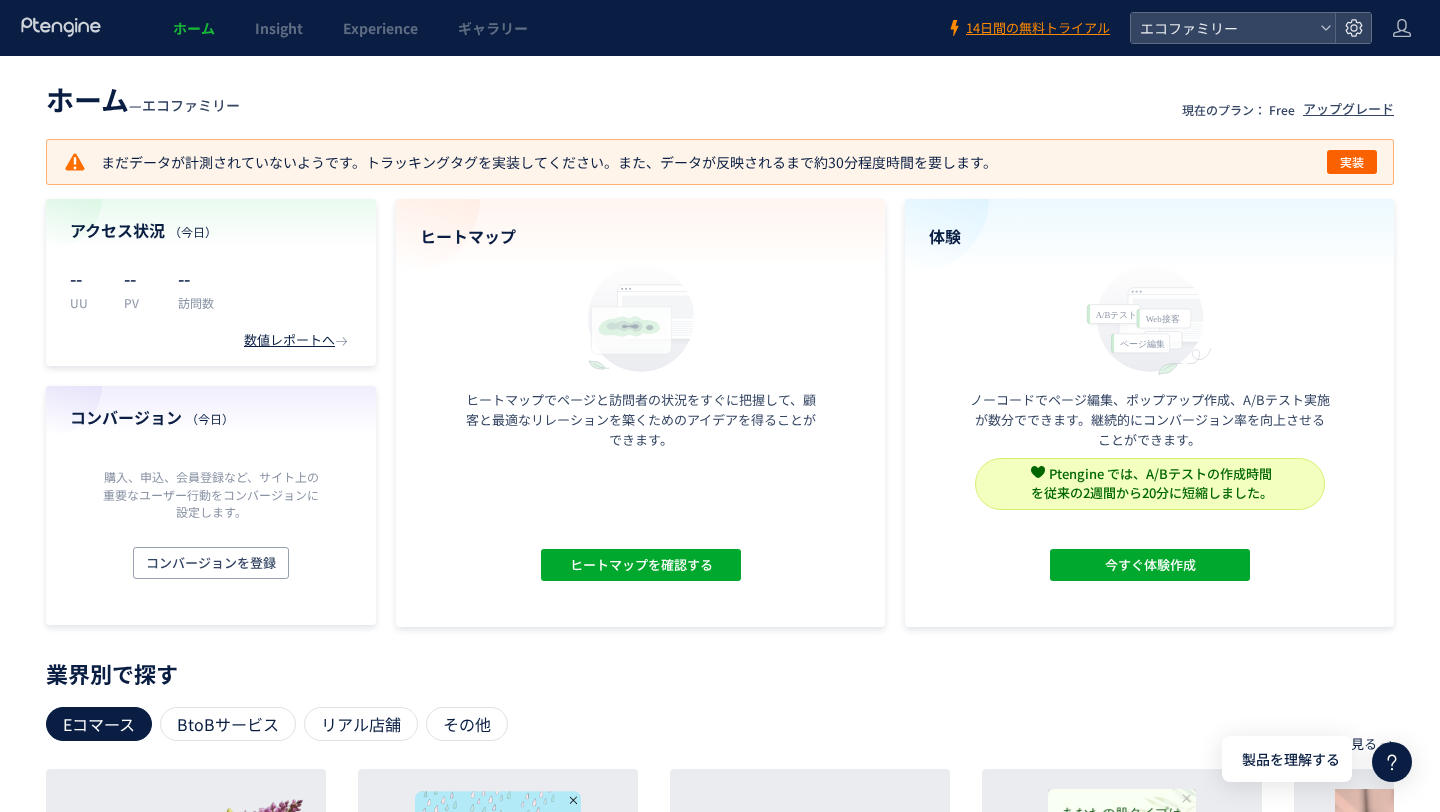 scroll, scrollTop: 0, scrollLeft: 0, axis: both 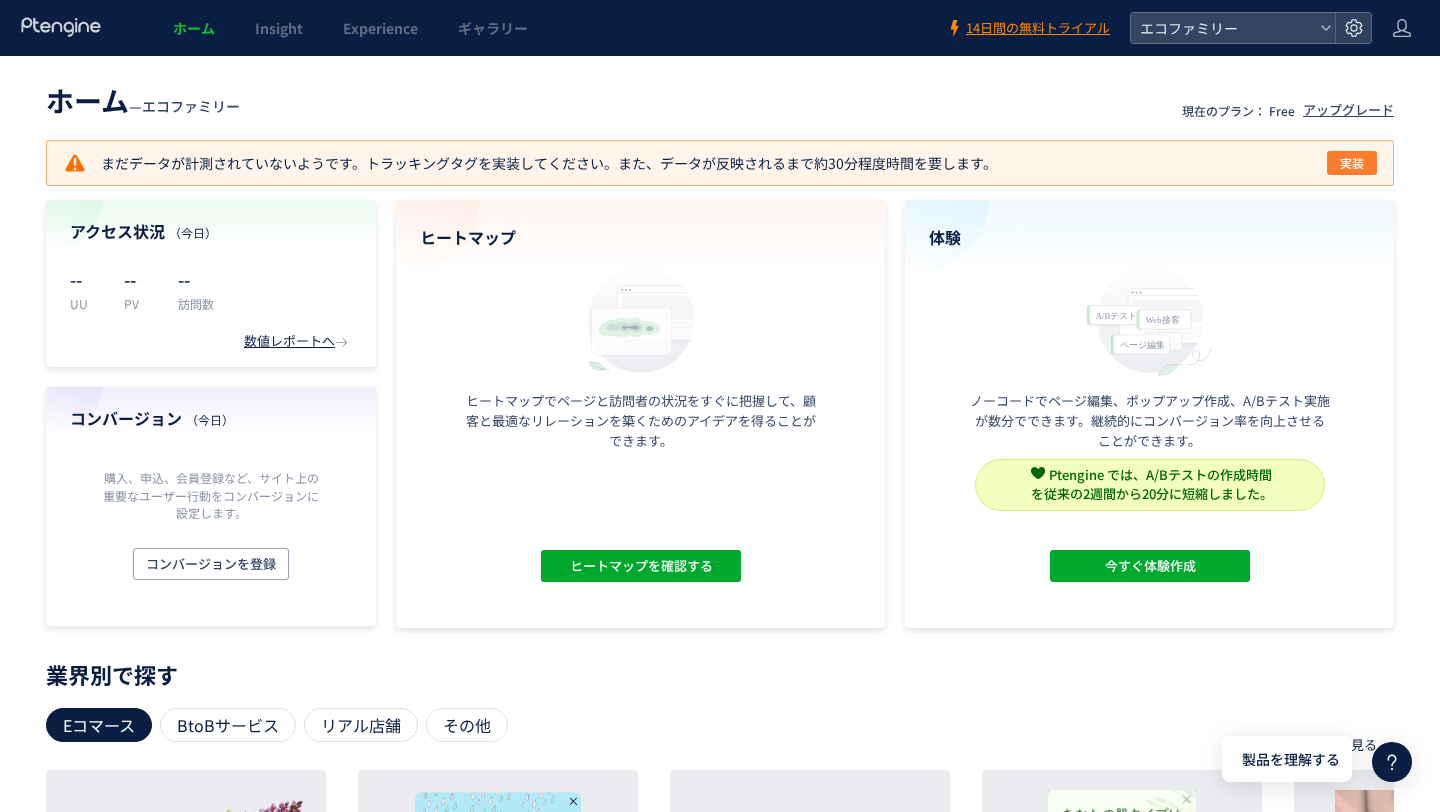 click on "実装" at bounding box center [1352, 163] 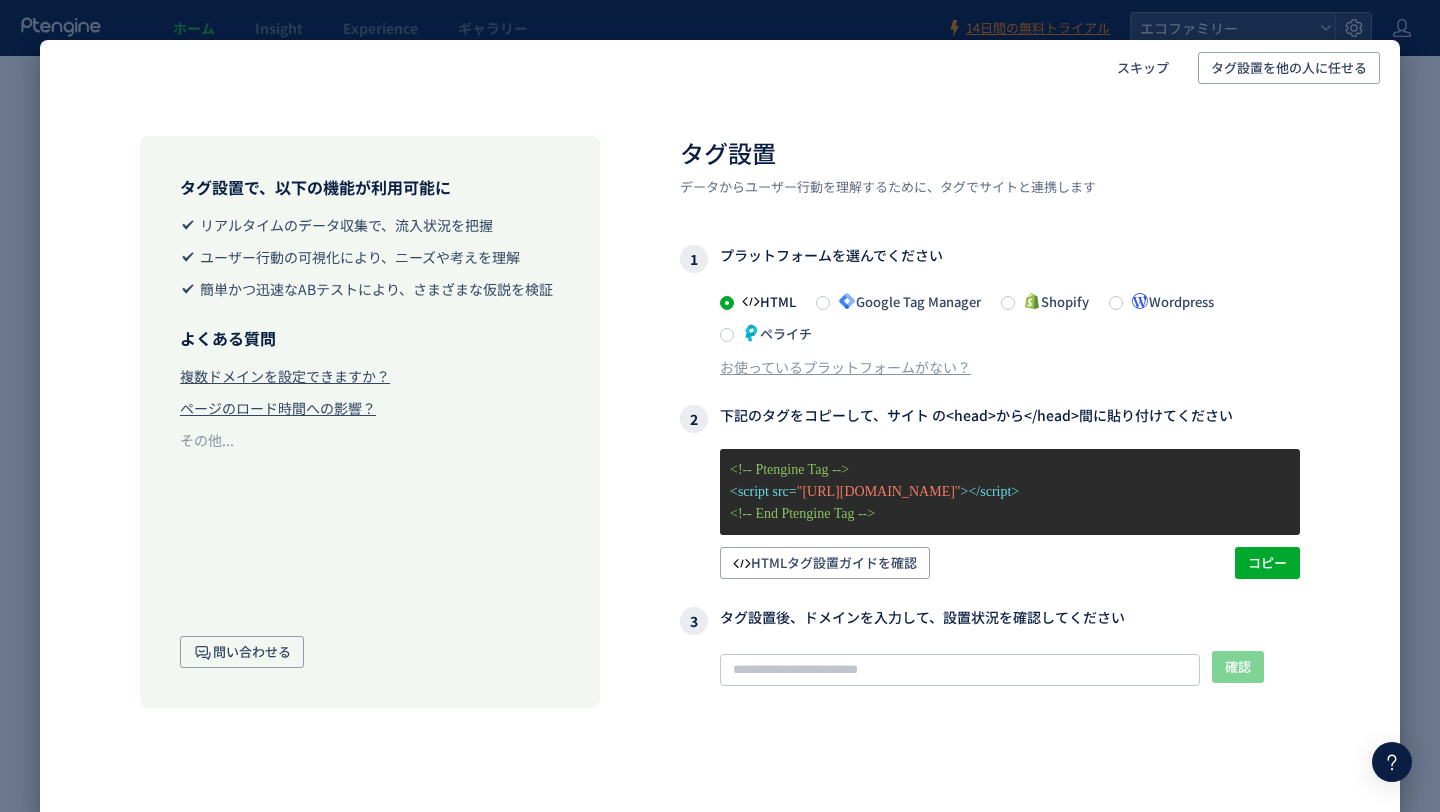 click on "スキップ タグ設置を他の人に任せる タグ設置で、以下の機能が利用可能に  リアルタイムのデータ収集で、流入状況を把握  ユーザー行動の可視化により、ニーズや考えを理解  簡単かつ迅速なABテストにより、さまざまな仮説を検証 よくある質問 複数ドメインを設定できますか？ ページのロード時間への影響？ その他...  問い合わせる タグ設置 データからユーザー行動を理解するために、タグでサイトと連携します 1  プラットフォームを選んでください  HTML  Google Tag Manager  Shopify  Wordpress  ペライチ お使っているプラットフォームがない？ 2  下記のタグをコピーして、サイト  の<head>から</head>間に貼り付けてください <!-- Ptengine Tag -->  <script src= "[URL][DOMAIN_NAME]" ></script>  <!-- End Ptengine Tag -->  HTMLタグ設置ガイドを確認 コピー 3 確認 記事" 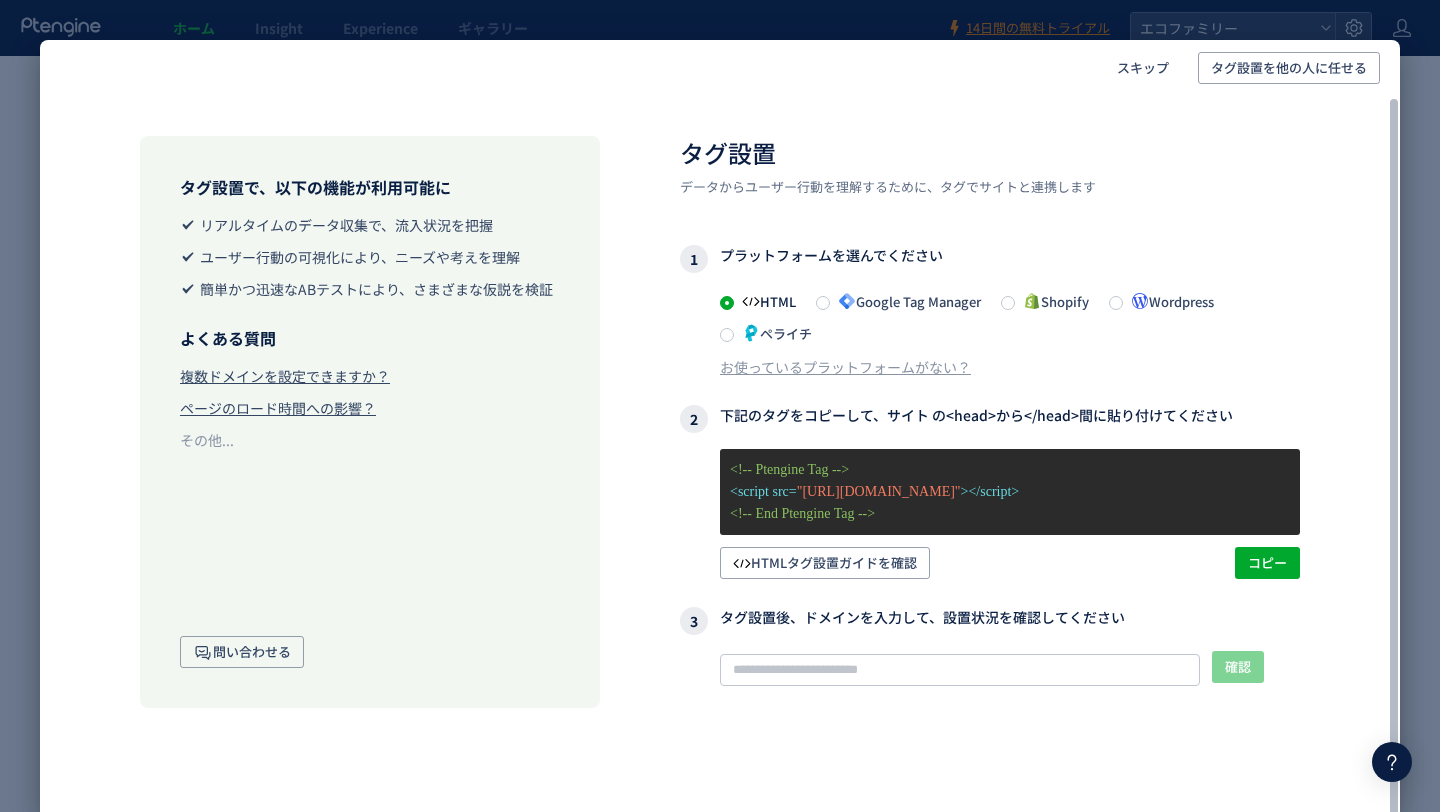 scroll, scrollTop: 9, scrollLeft: 0, axis: vertical 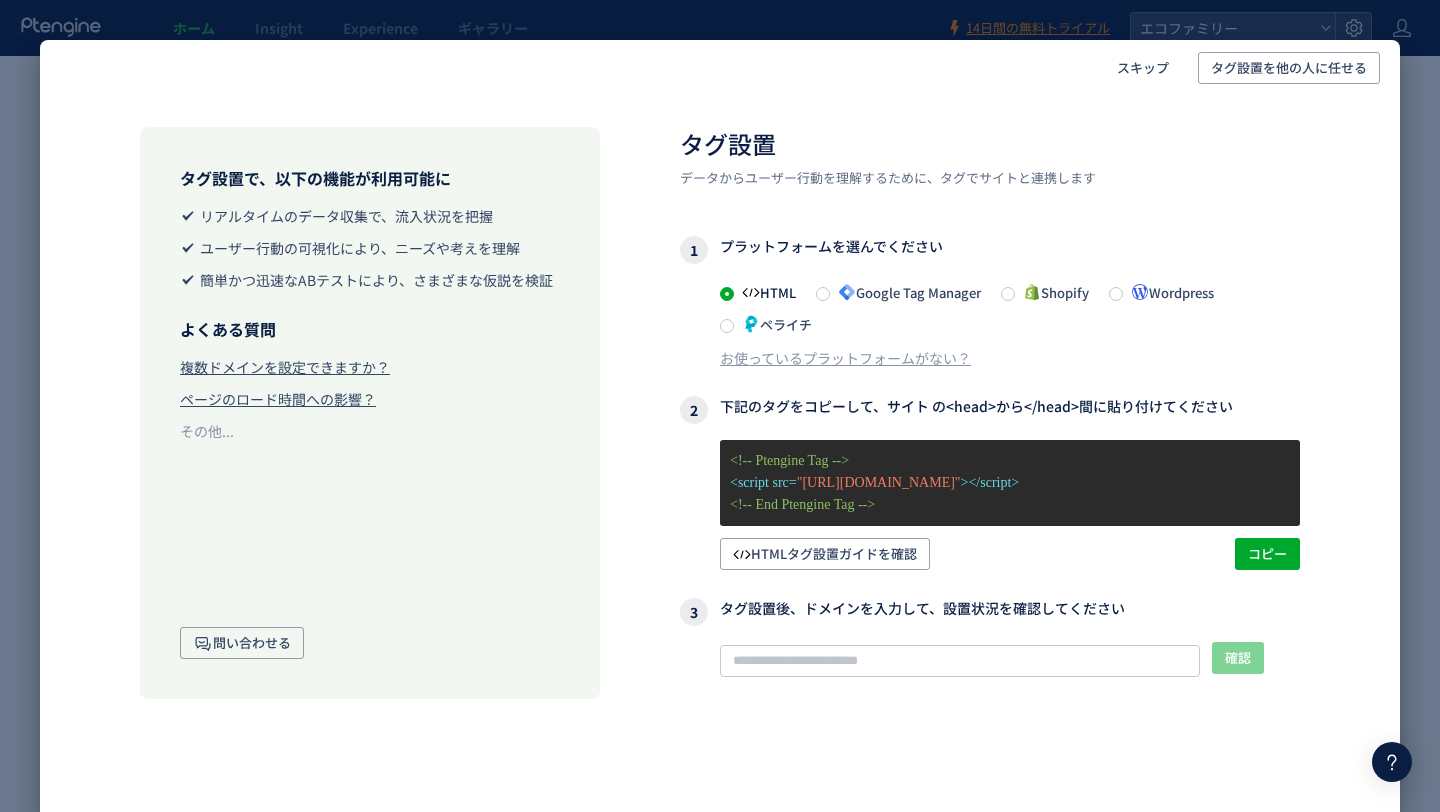 click on "スキップ タグ設置を他の人に任せる タグ設置で、以下の機能が利用可能に  リアルタイムのデータ収集で、流入状況を把握  ユーザー行動の可視化により、ニーズや考えを理解  簡単かつ迅速なABテストにより、さまざまな仮説を検証 よくある質問 複数ドメインを設定できますか？ ページのロード時間への影響？ その他...  問い合わせる タグ設置 データからユーザー行動を理解するために、タグでサイトと連携します 1  プラットフォームを選んでください  HTML  Google Tag Manager  Shopify  Wordpress  ペライチ お使っているプラットフォームがない？ 2  下記のタグをコピーして、サイト  の<head>から</head>間に貼り付けてください <!-- Ptengine Tag -->  <script src= "[URL][DOMAIN_NAME]" ></script>  <!-- End Ptengine Tag -->  HTMLタグ設置ガイドを確認 コピー 3 確認 記事" 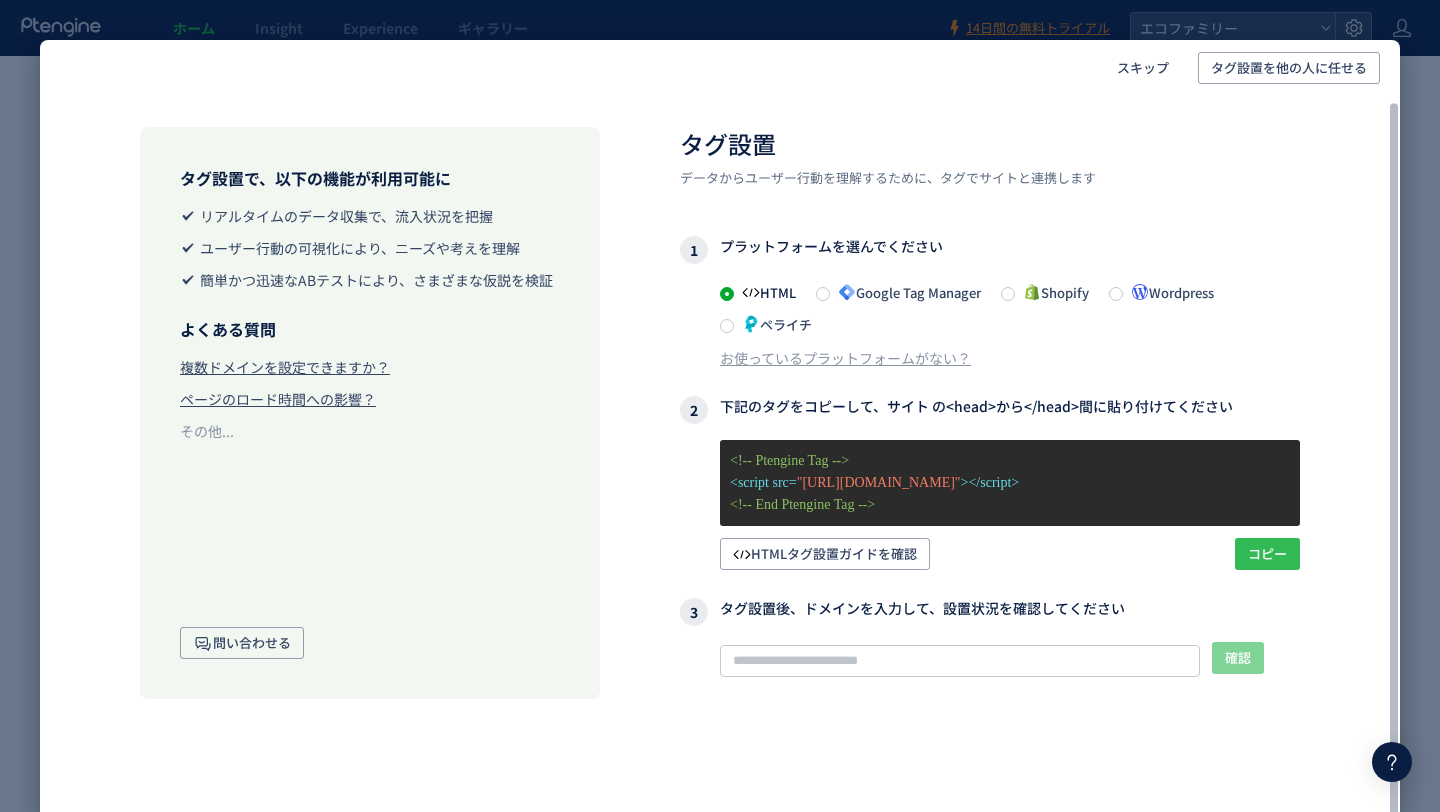 click on "コピー" at bounding box center [1267, 554] 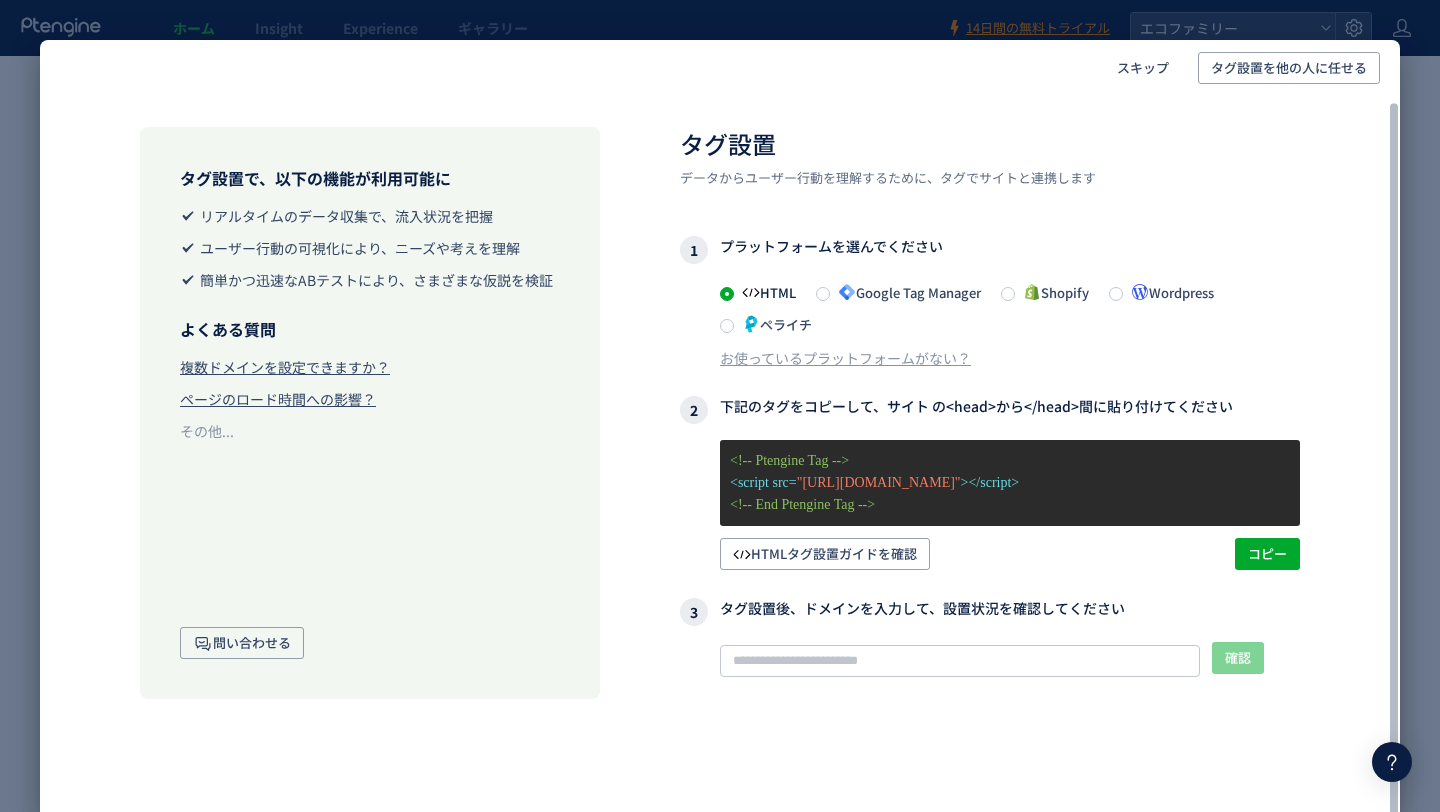 click on "2  下記のタグをコピーして、サイト  の<head>から</head>間に貼り付けてください" at bounding box center (990, 410) 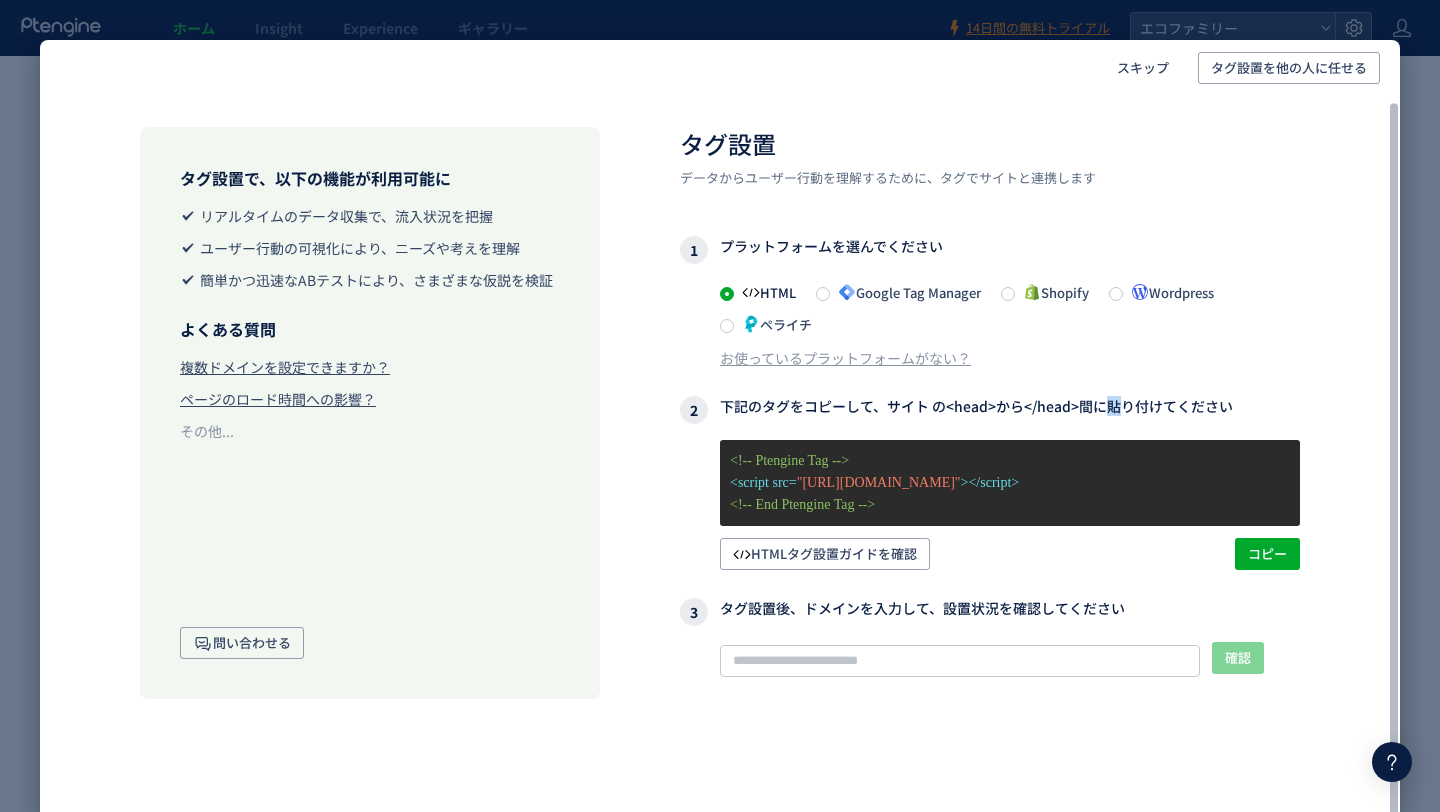 click on "2  下記のタグをコピーして、サイト  の<head>から</head>間に貼り付けてください" at bounding box center (990, 410) 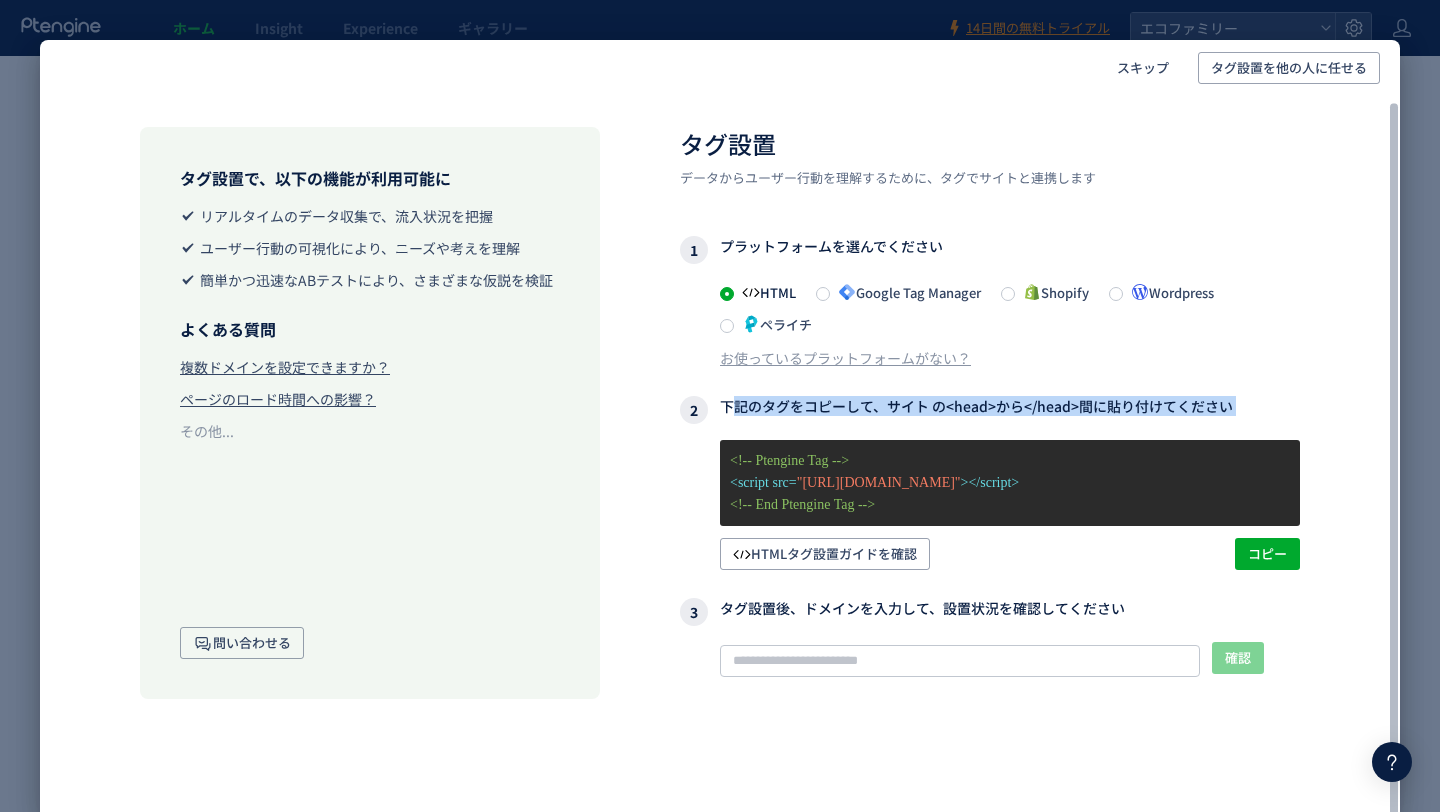 copy on "下記のタグをコピーして、サイト  の<head>から</head>間に貼り付けてください" 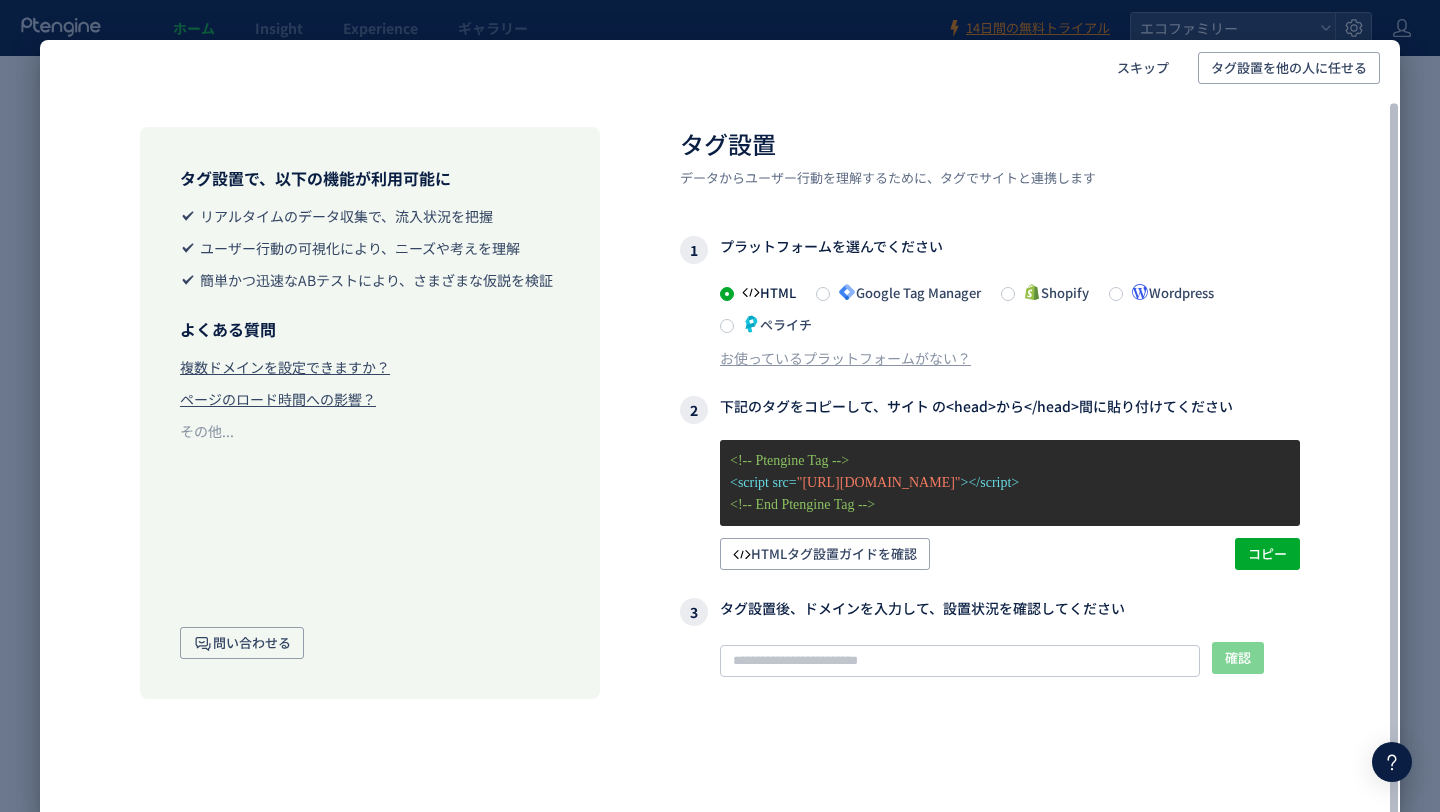 click on "HTMLタグ設置ガイドを確認 コピー" at bounding box center (1010, 554) 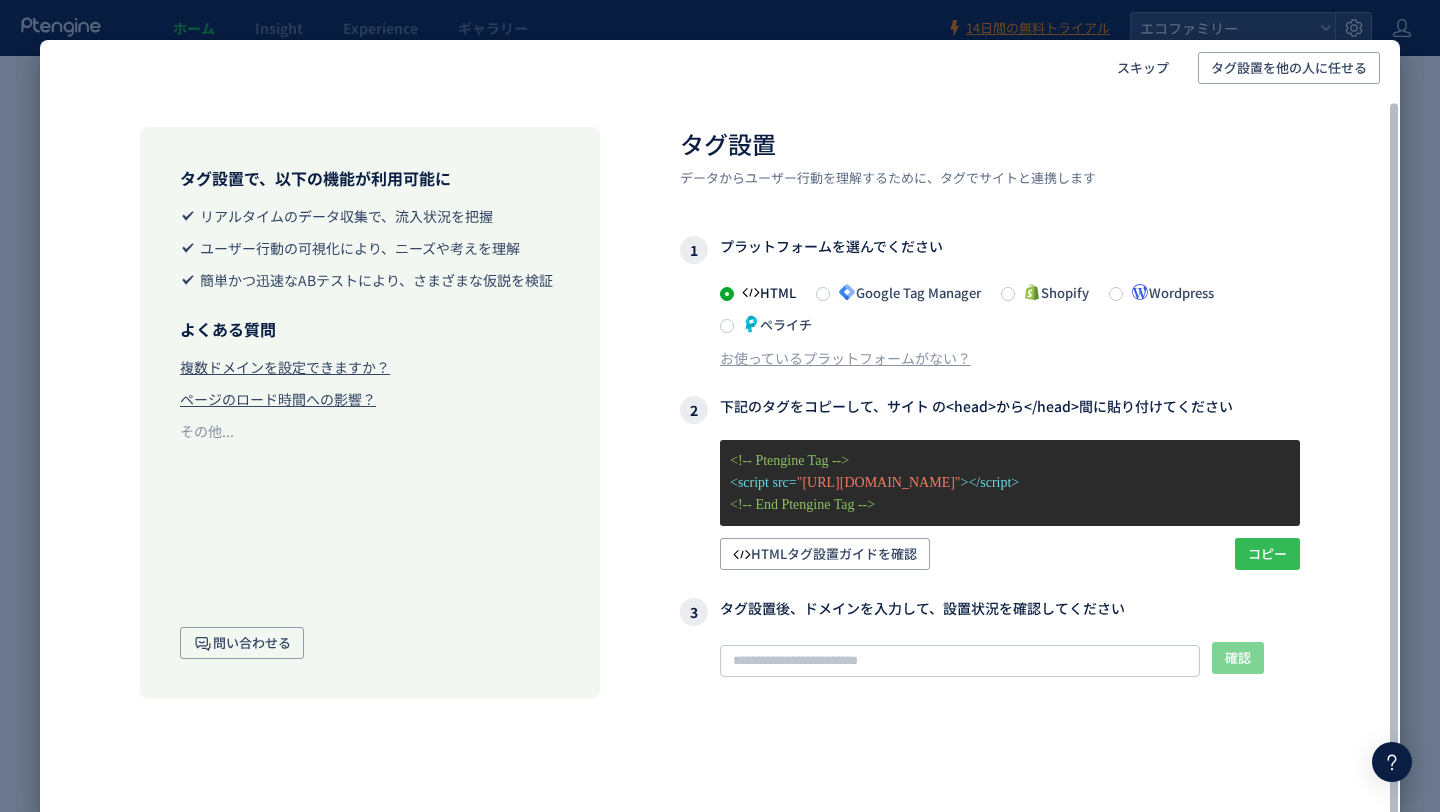 click on "コピー" at bounding box center (1267, 554) 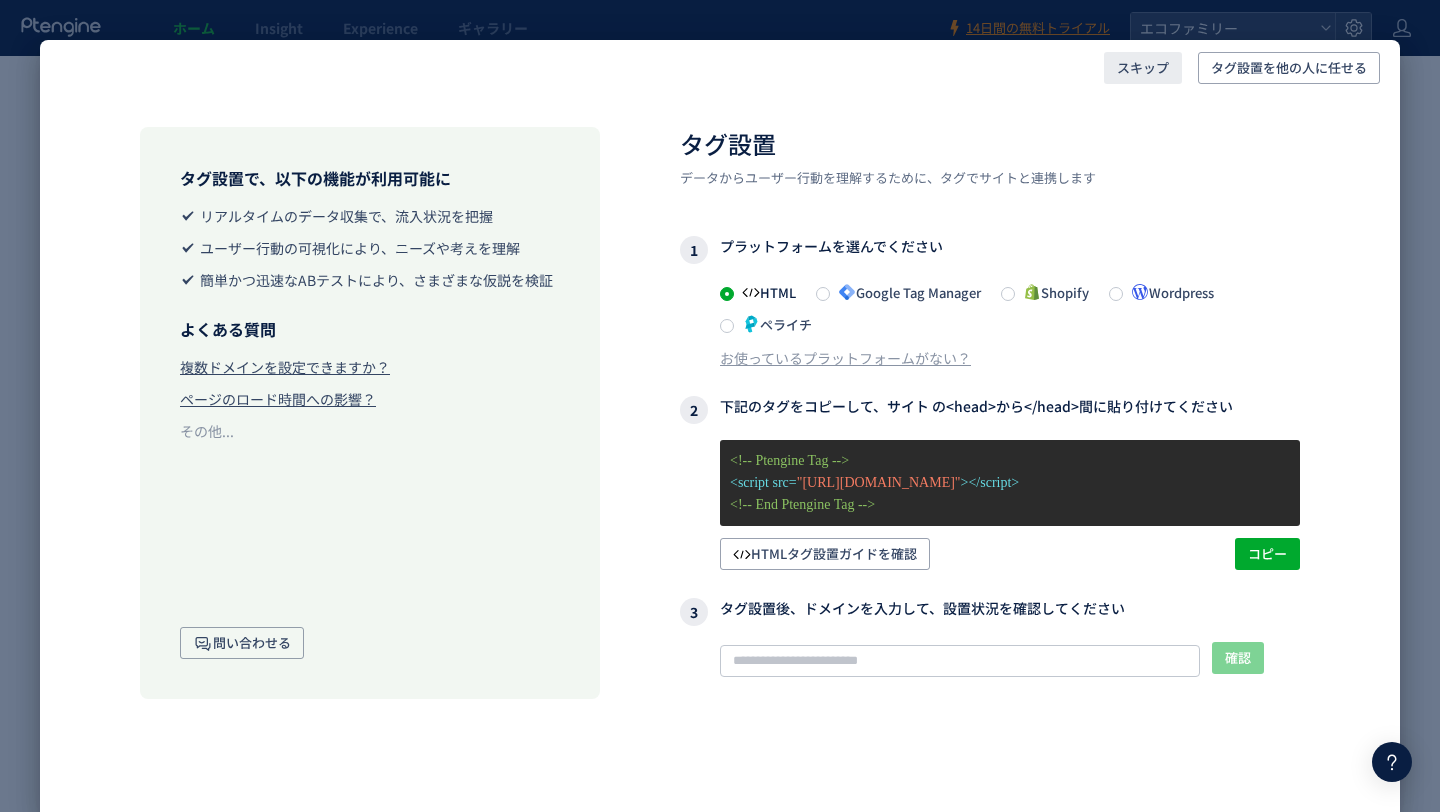 click on "スキップ" at bounding box center (1143, 68) 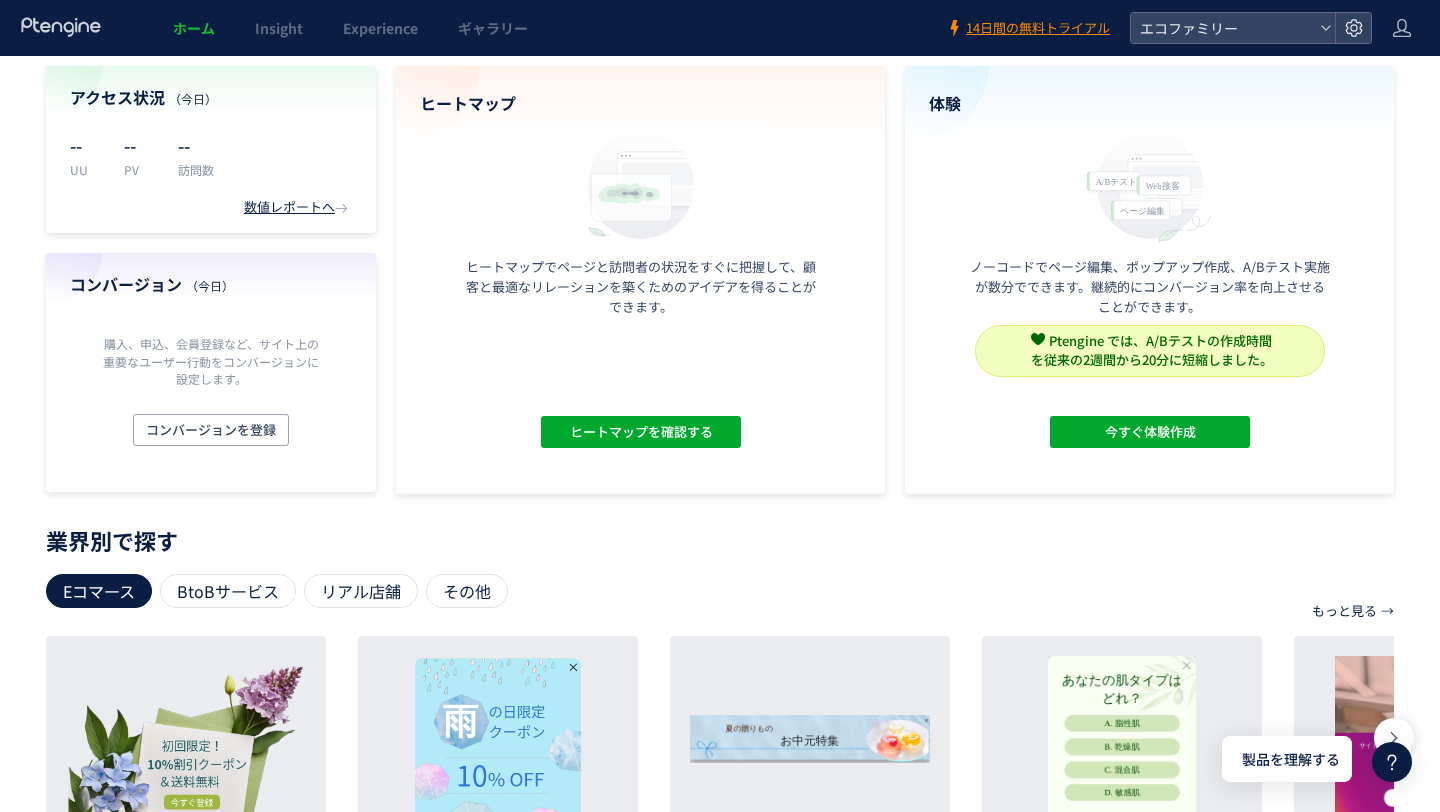 scroll, scrollTop: 0, scrollLeft: 0, axis: both 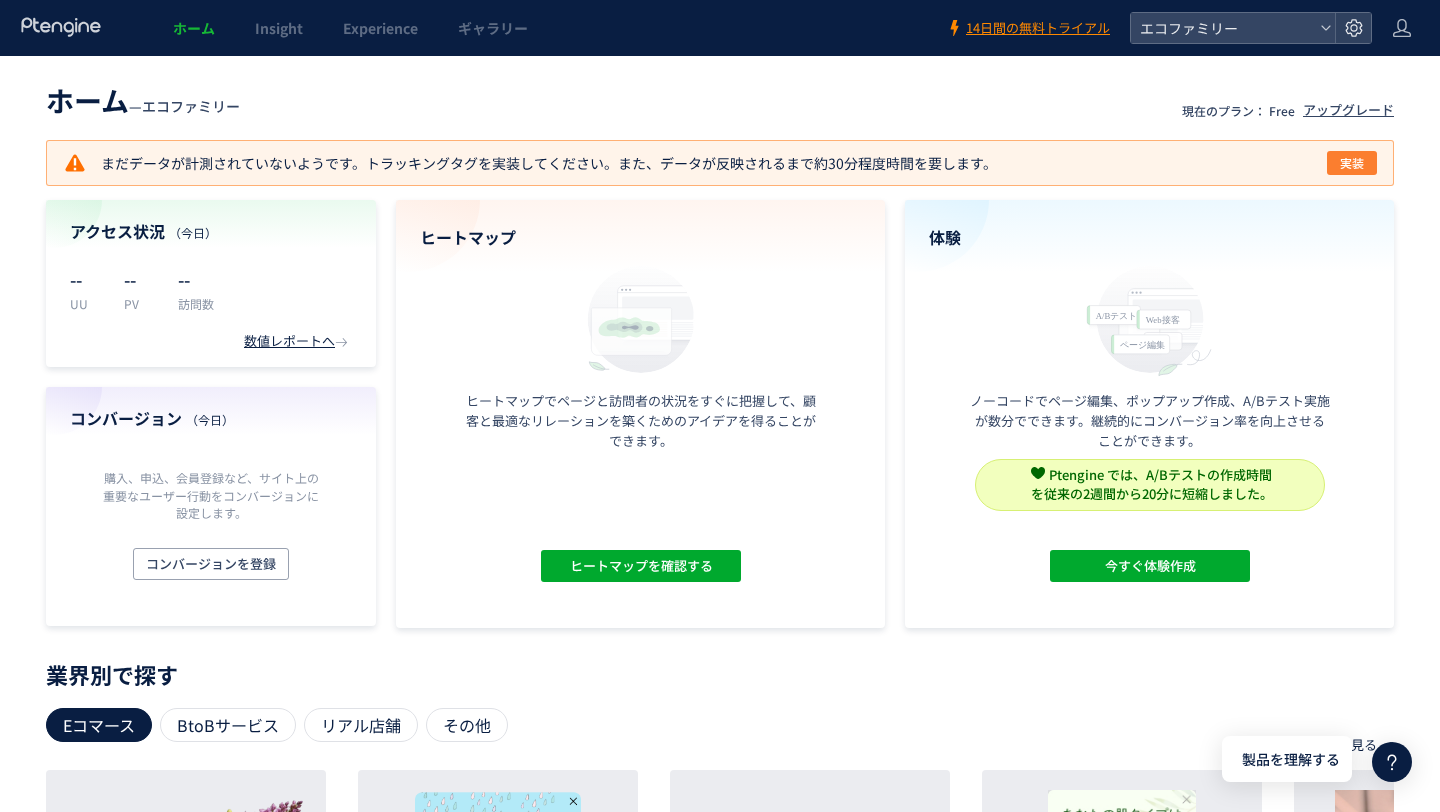 click on "実装" at bounding box center (1352, 163) 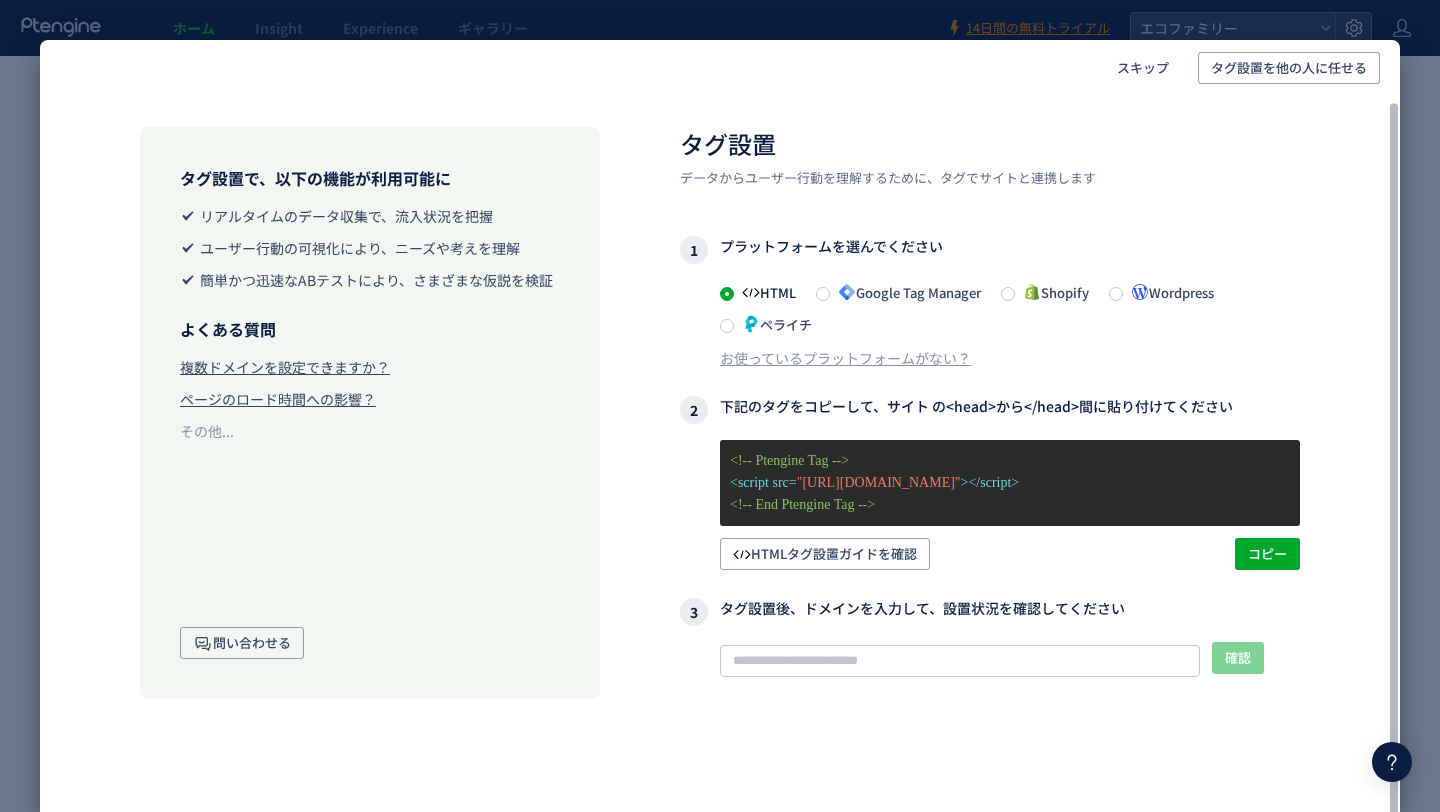 click on "<!-- Ptengine Tag -->" at bounding box center [1010, 461] 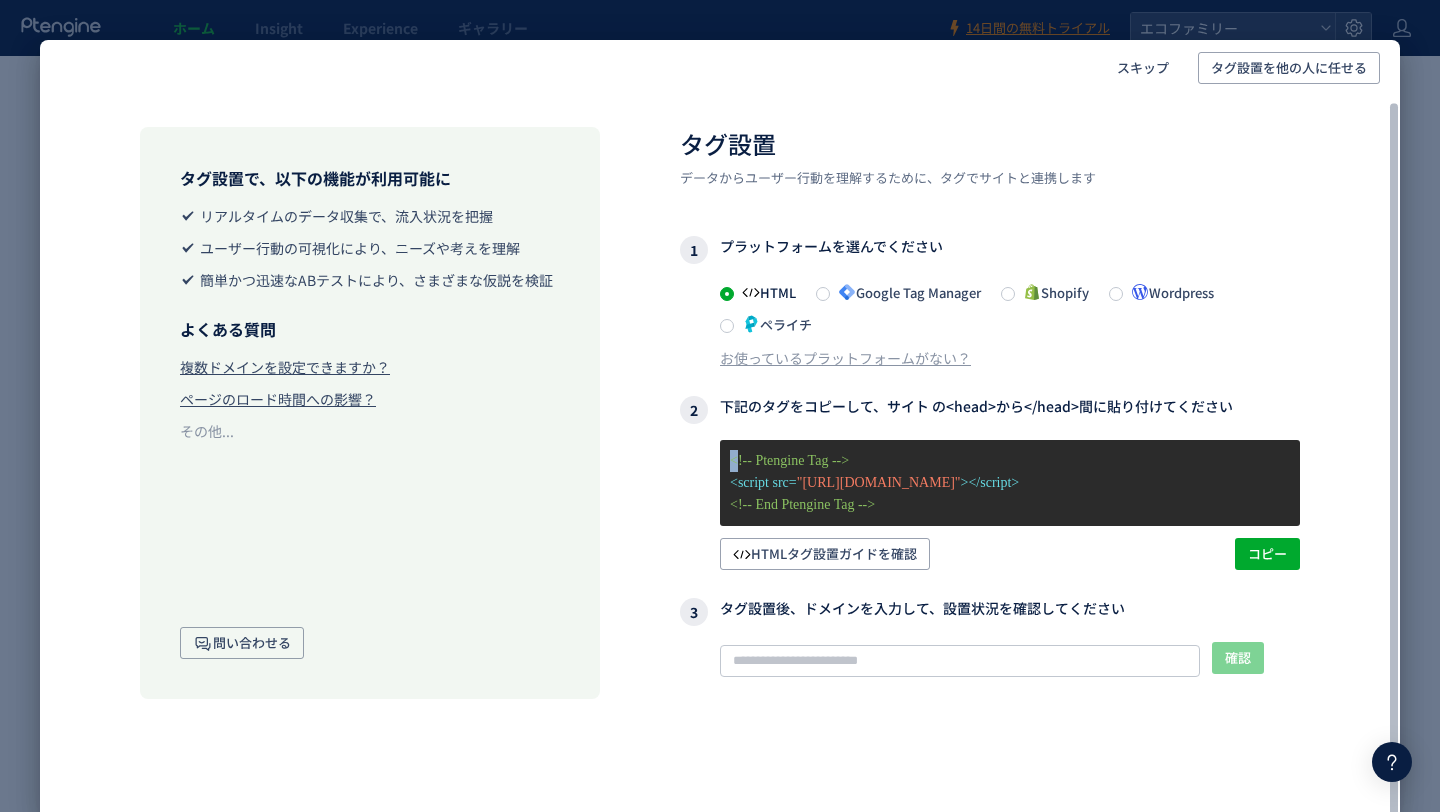 click on "<!-- Ptengine Tag -->" at bounding box center (1010, 461) 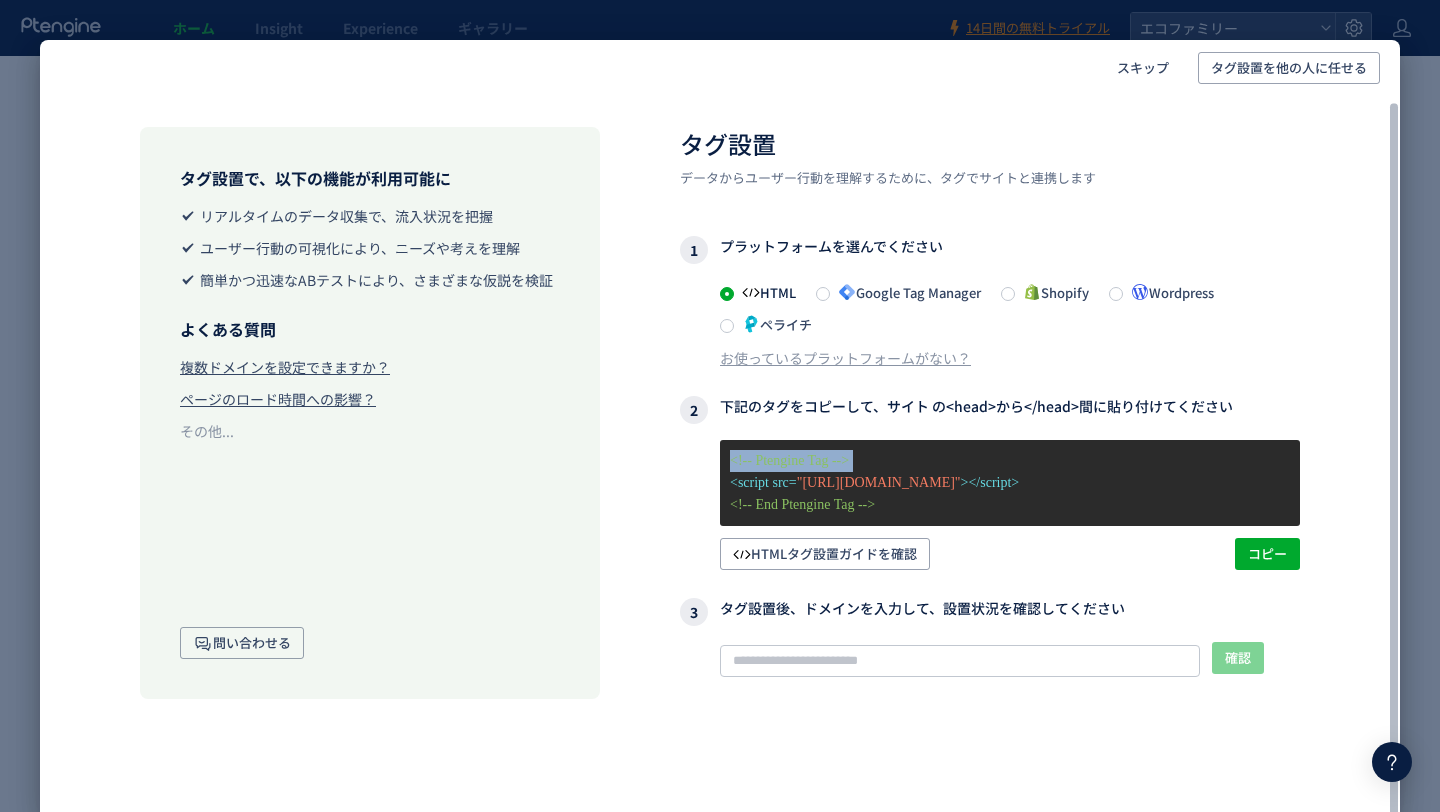 click on "<!-- End Ptengine Tag -->" at bounding box center [1010, 505] 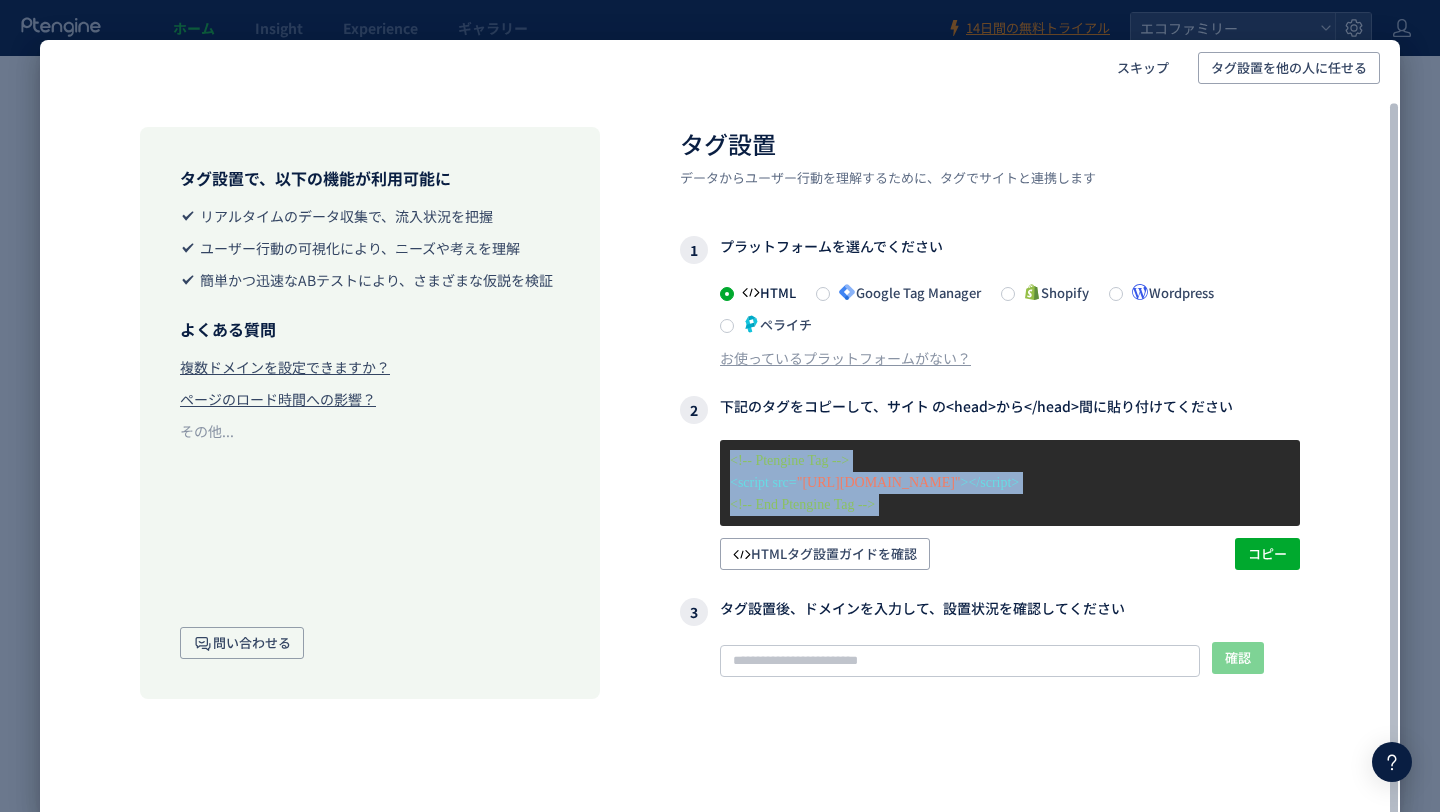 click on "<!-- End Ptengine Tag -->" at bounding box center [1010, 505] 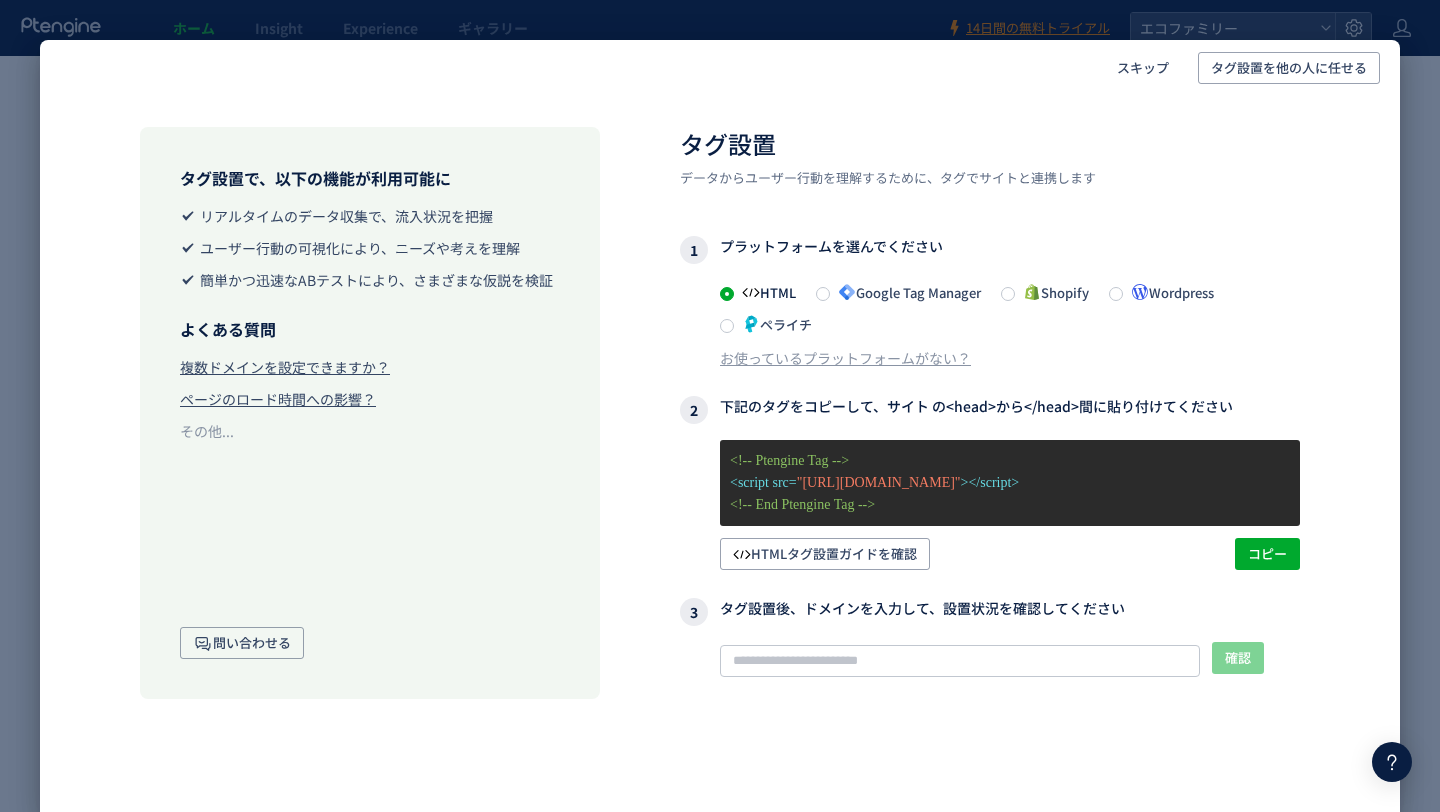 click on "スキップ タグ設置を他の人に任せる タグ設置で、以下の機能が利用可能に  リアルタイムのデータ収集で、流入状況を把握  ユーザー行動の可視化により、ニーズや考えを理解  簡単かつ迅速なABテストにより、さまざまな仮説を検証 よくある質問 複数ドメインを設定できますか？ ページのロード時間への影響？ その他...  問い合わせる タグ設置 データからユーザー行動を理解するために、タグでサイトと連携します 1  プラットフォームを選んでください  HTML  Google Tag Manager  Shopify  Wordpress  ペライチ お使っているプラットフォームがない？ 2  下記のタグをコピーして、サイト  の<head>から</head>間に貼り付けてください <!-- Ptengine Tag -->  <script src= "[URL][DOMAIN_NAME]" ></script>  <!-- End Ptengine Tag -->  HTMLタグ設置ガイドを確認 コピー 3 確認 記事" 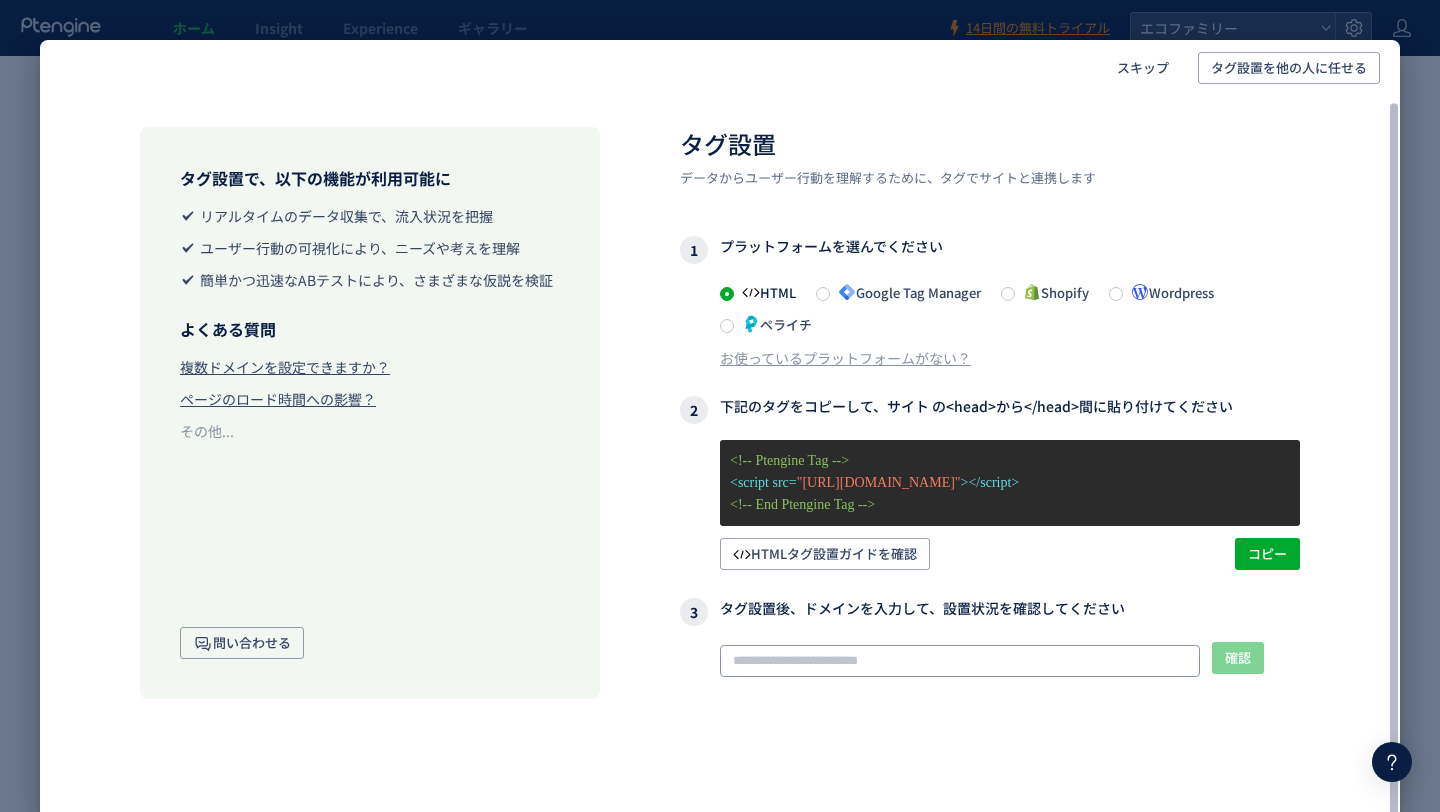 click 